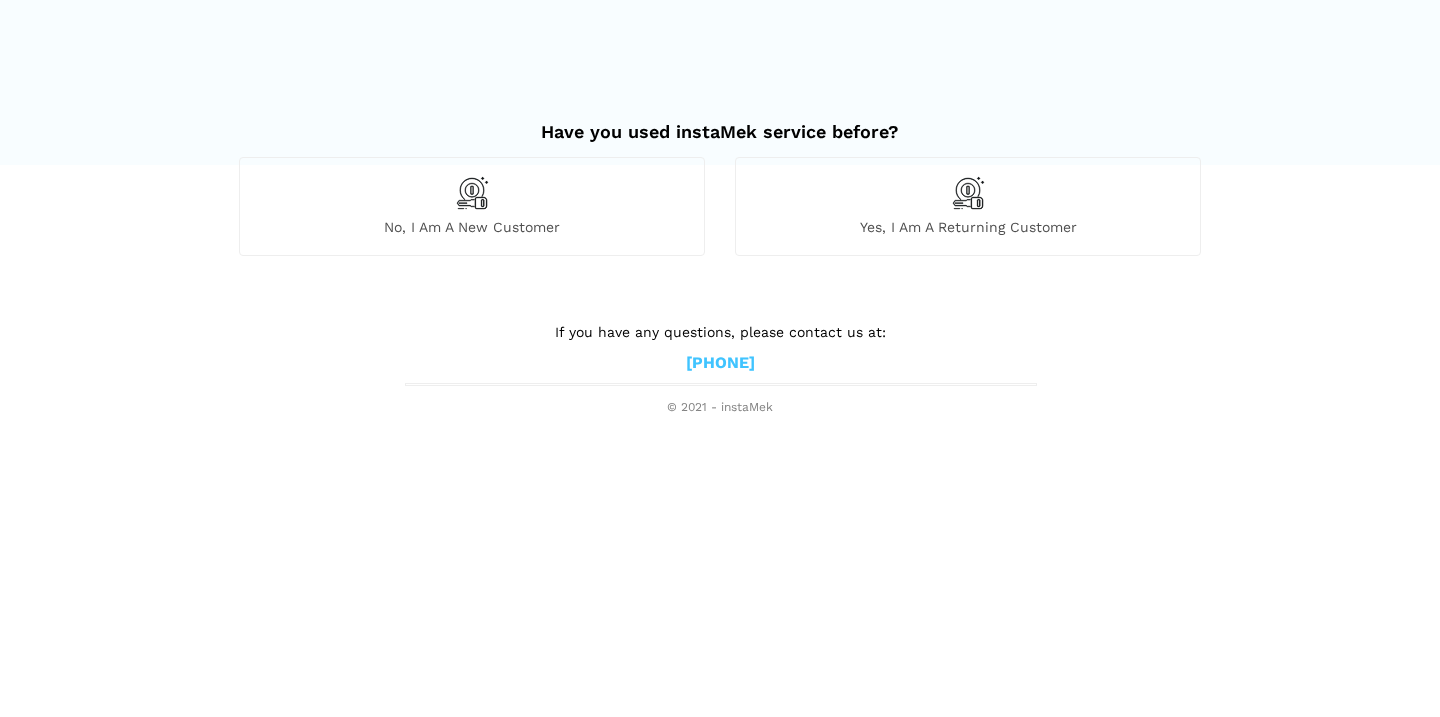 scroll, scrollTop: 0, scrollLeft: 0, axis: both 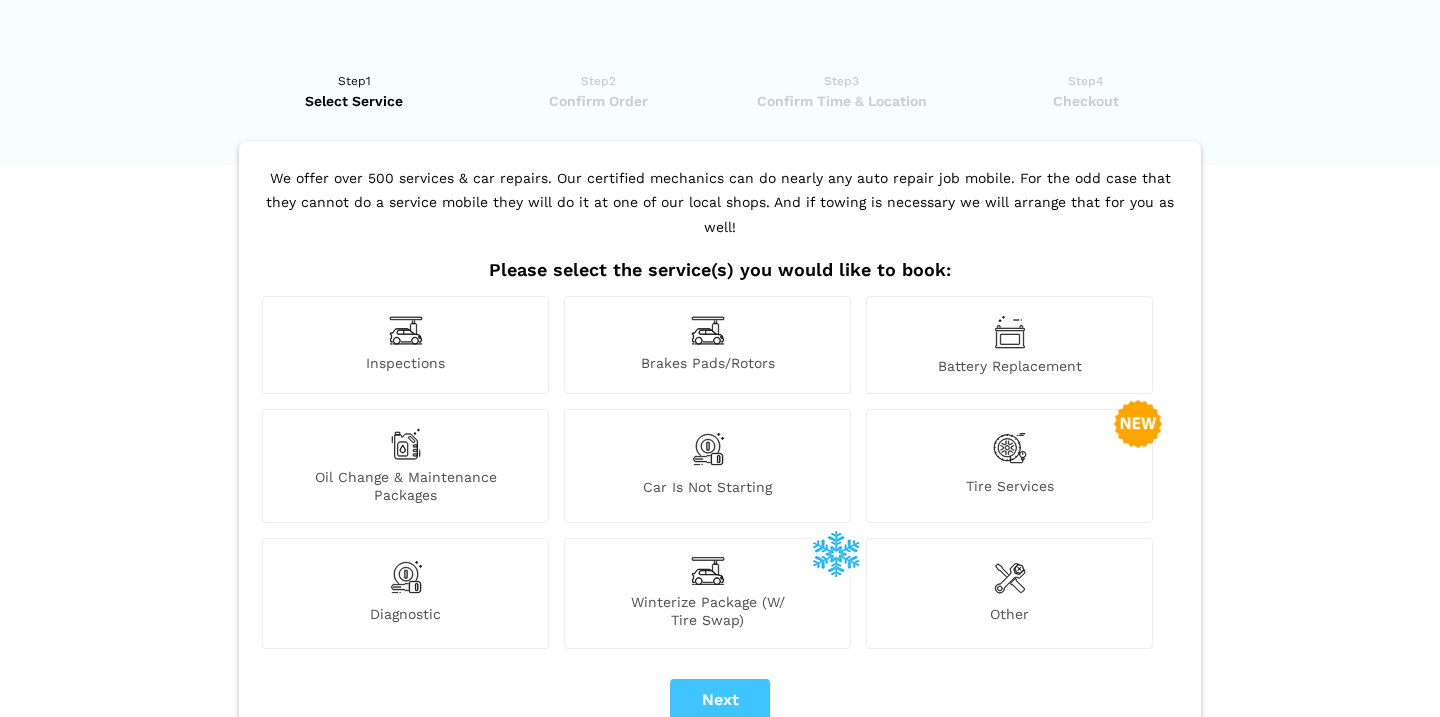 click on "Battery Replacement" at bounding box center [1009, 345] 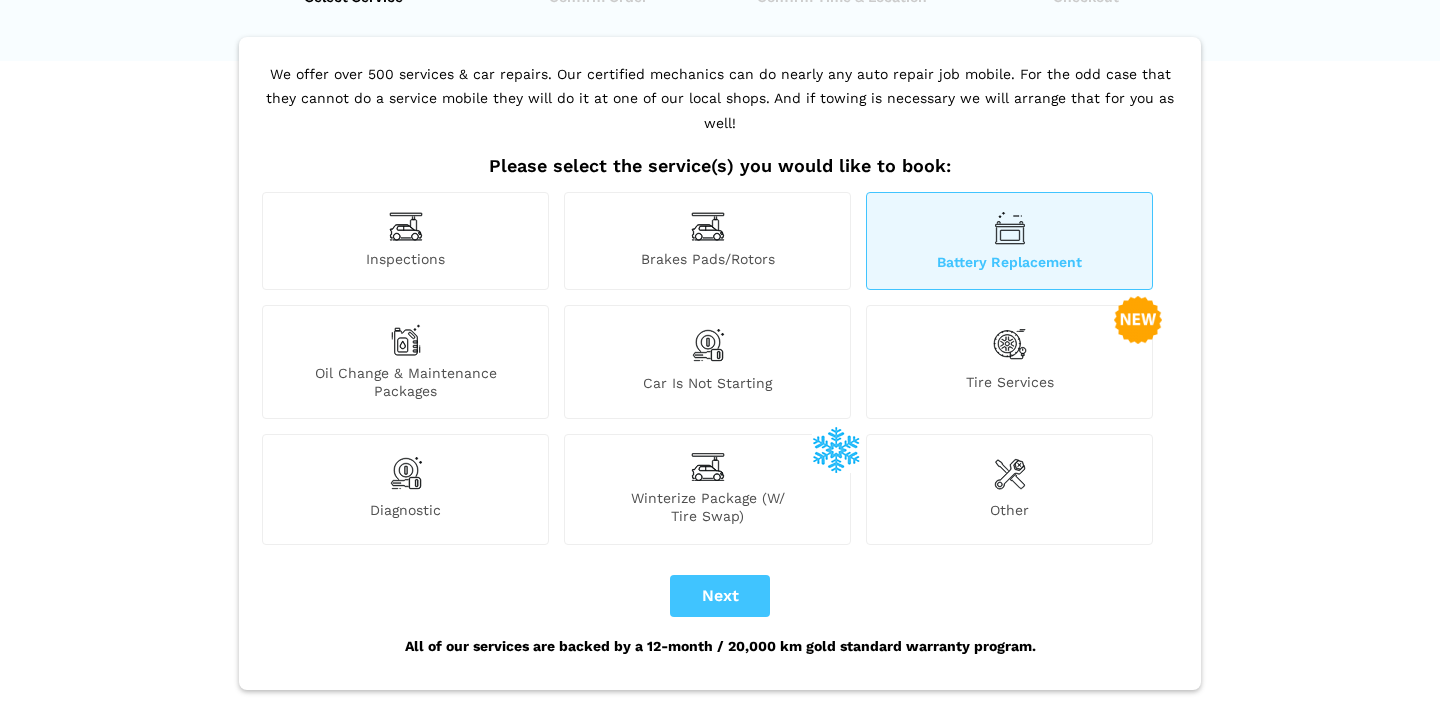 scroll, scrollTop: 113, scrollLeft: 0, axis: vertical 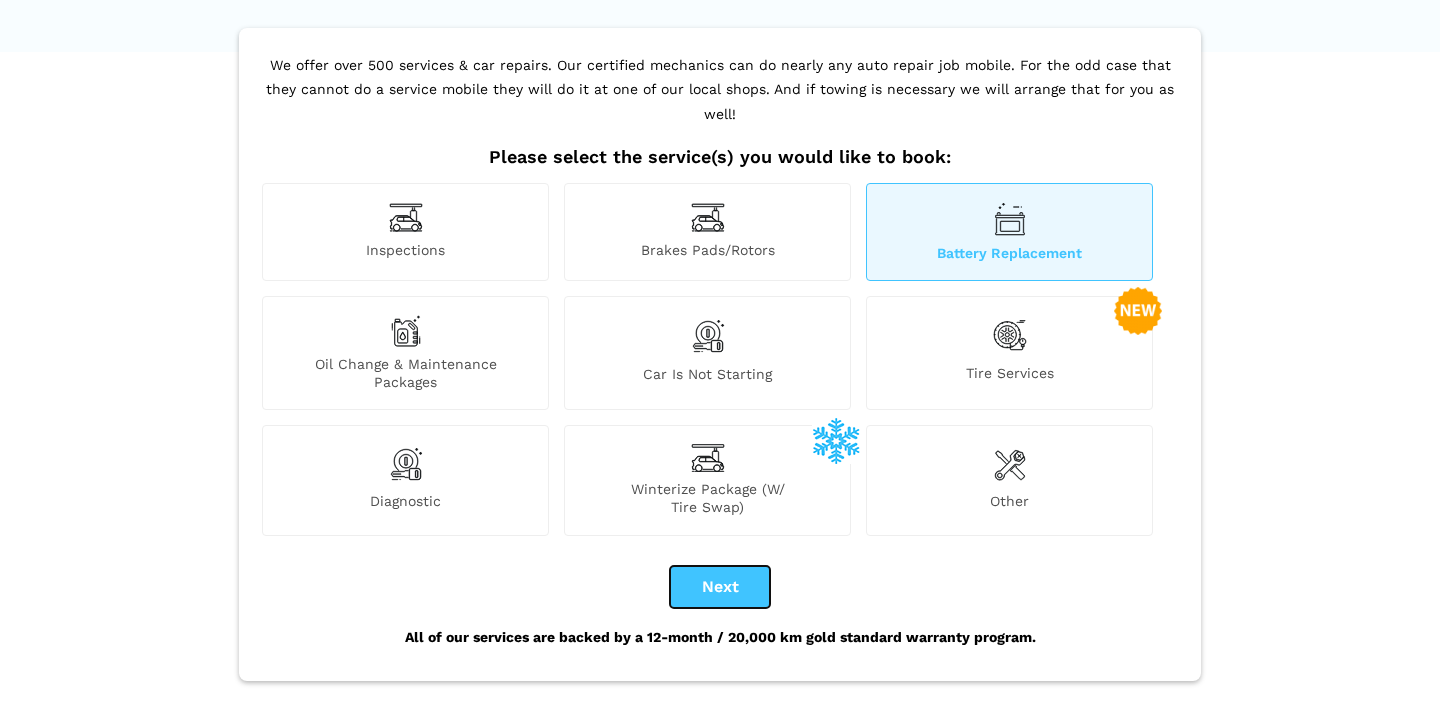 click on "Next" at bounding box center (720, 587) 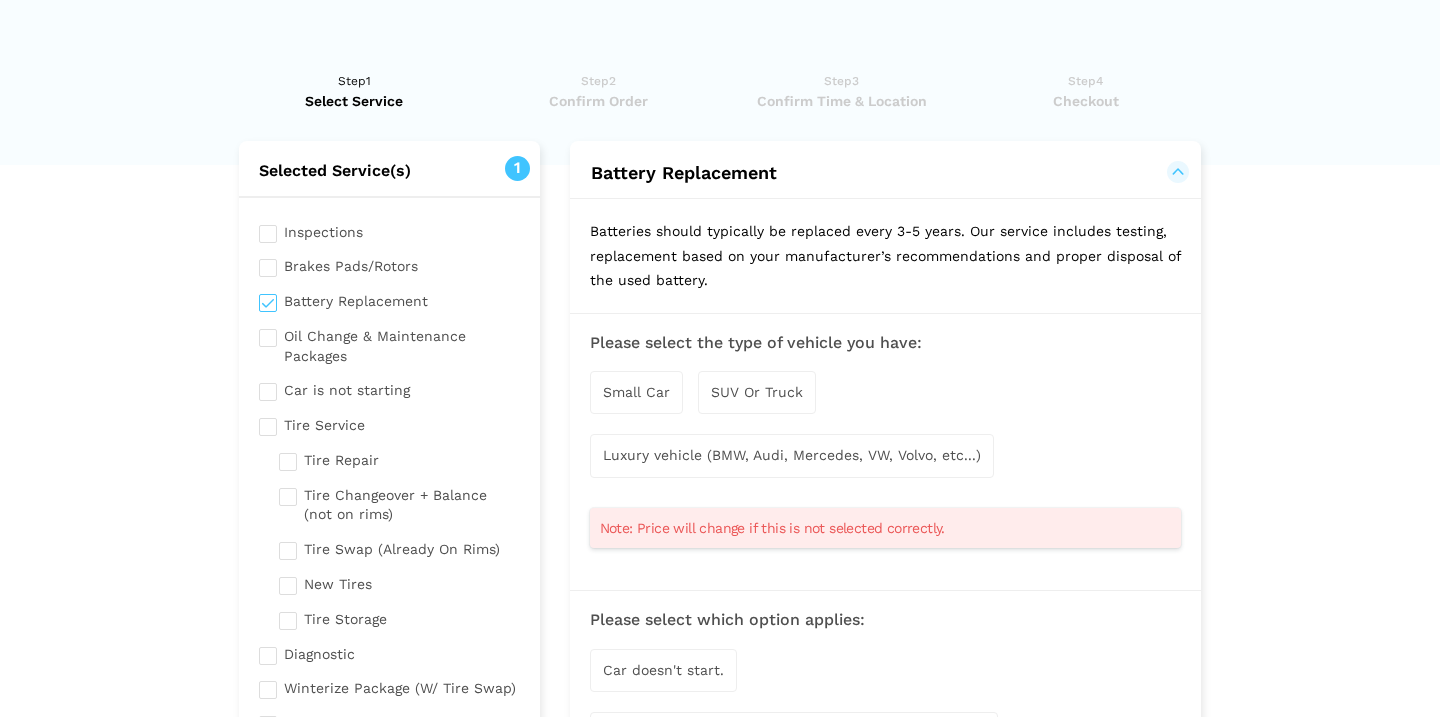 scroll, scrollTop: 0, scrollLeft: 0, axis: both 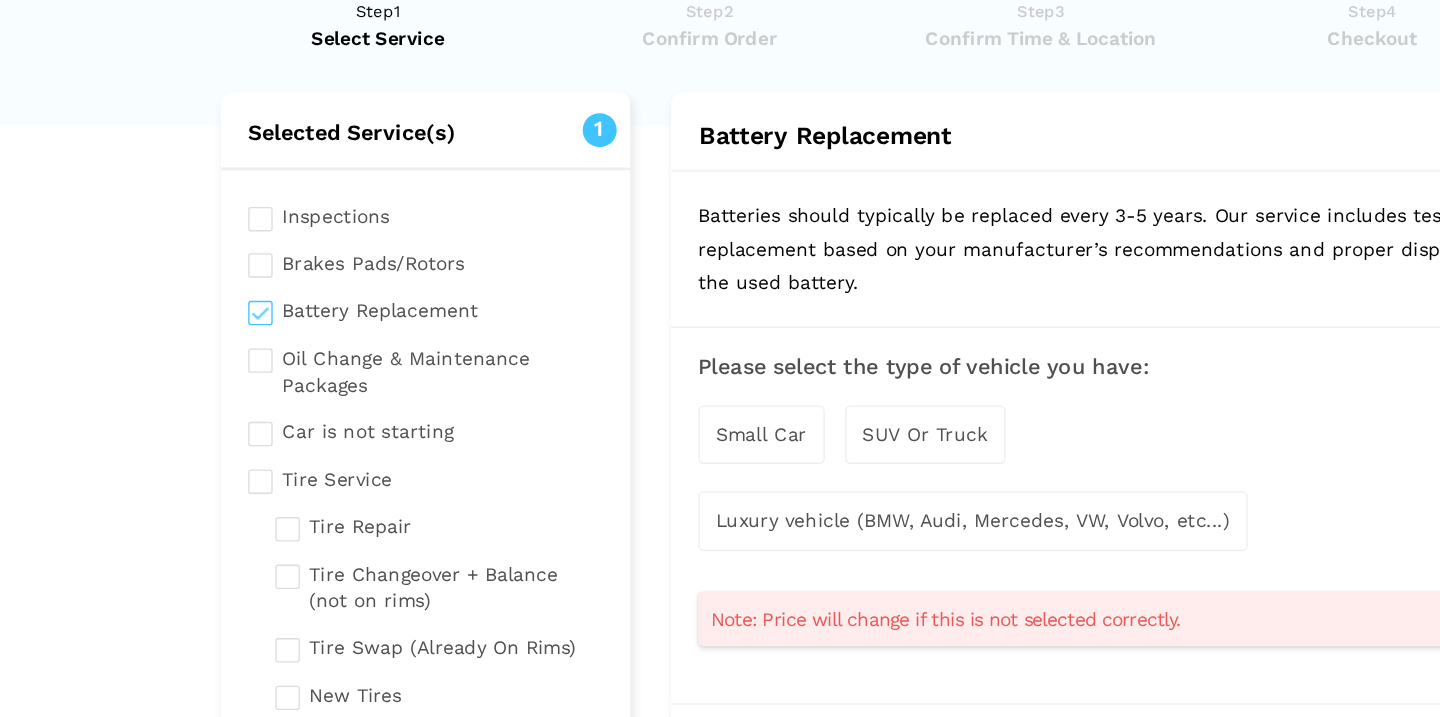 click at bounding box center (389, 230) 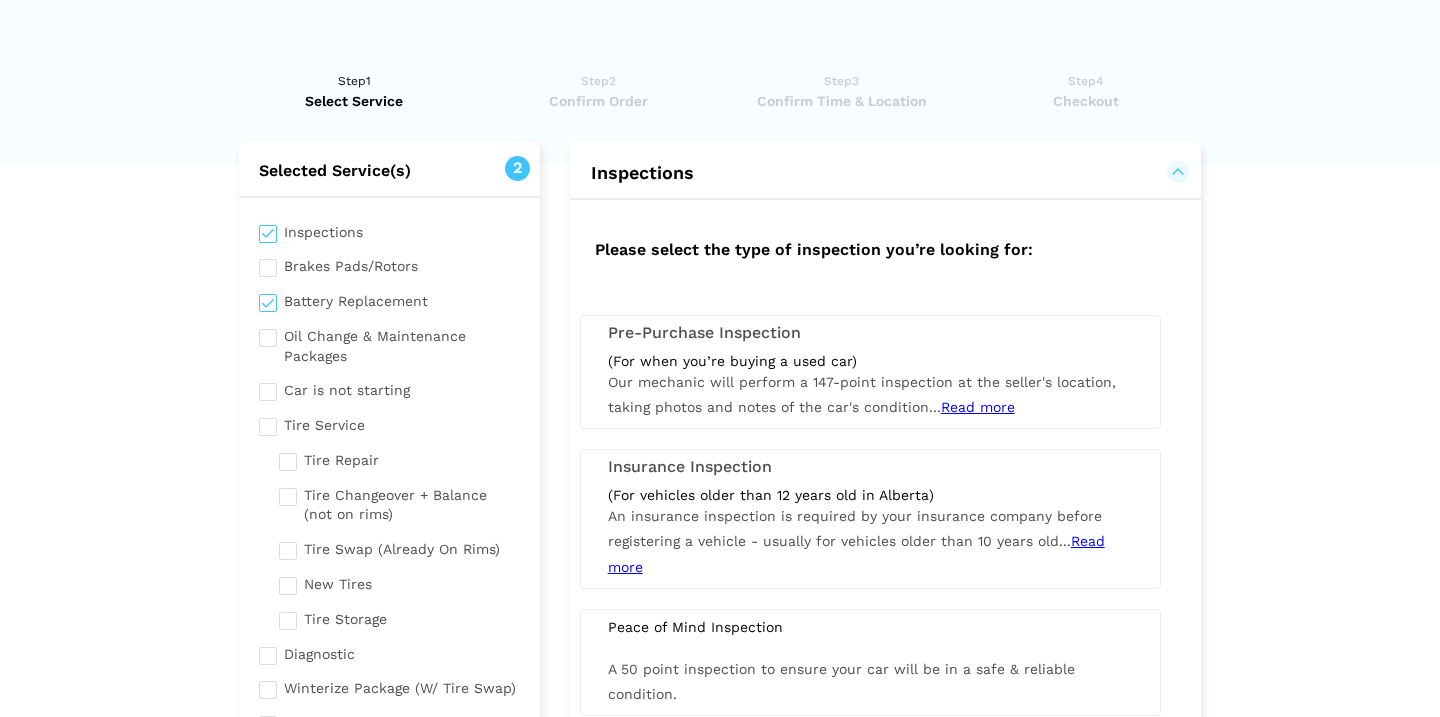 click at bounding box center [389, 388] 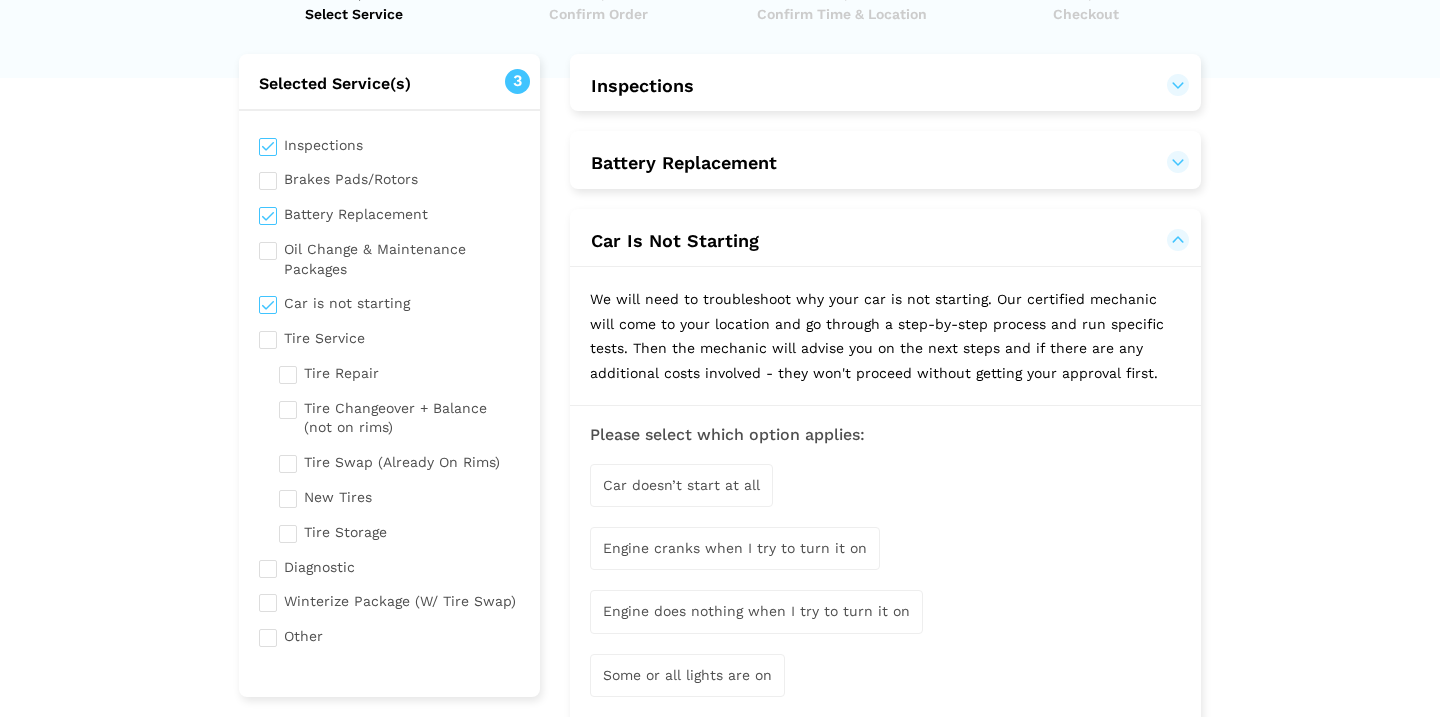 scroll, scrollTop: 0, scrollLeft: 0, axis: both 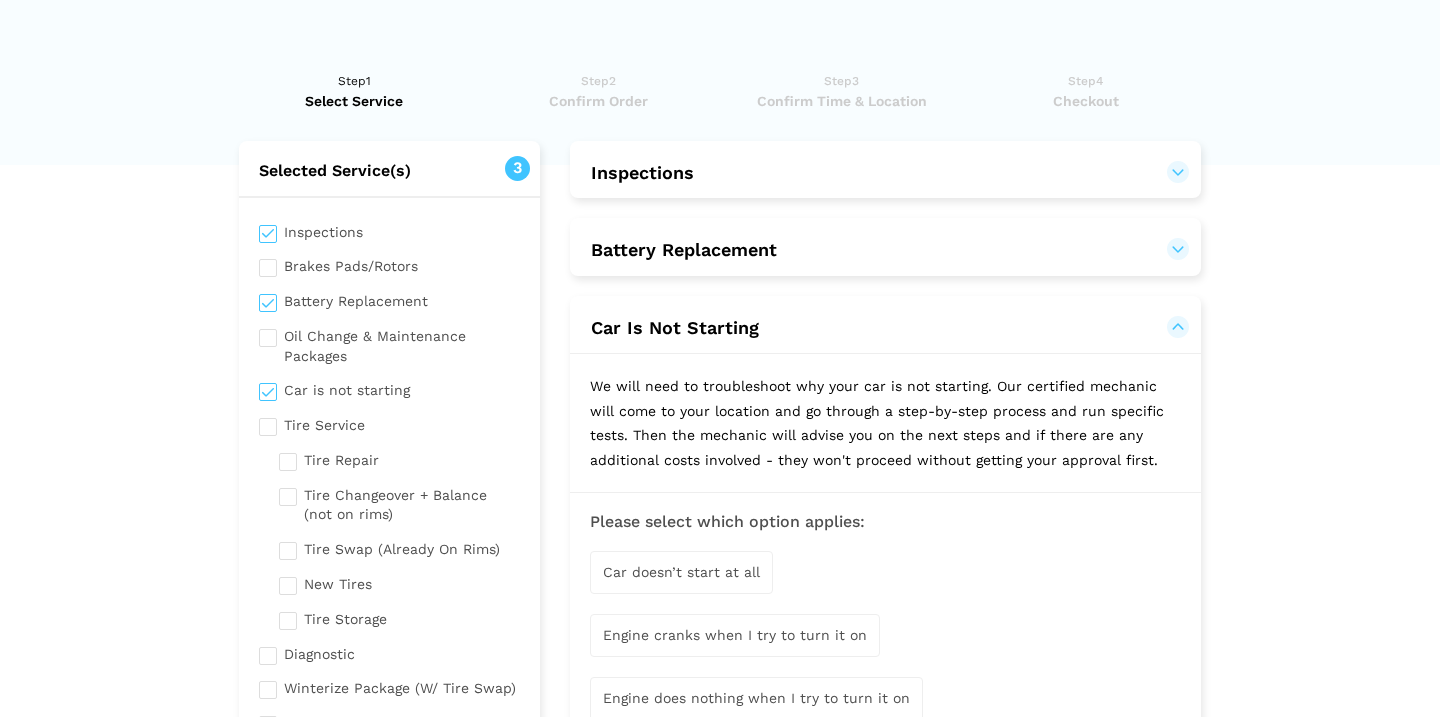 click at bounding box center (389, 388) 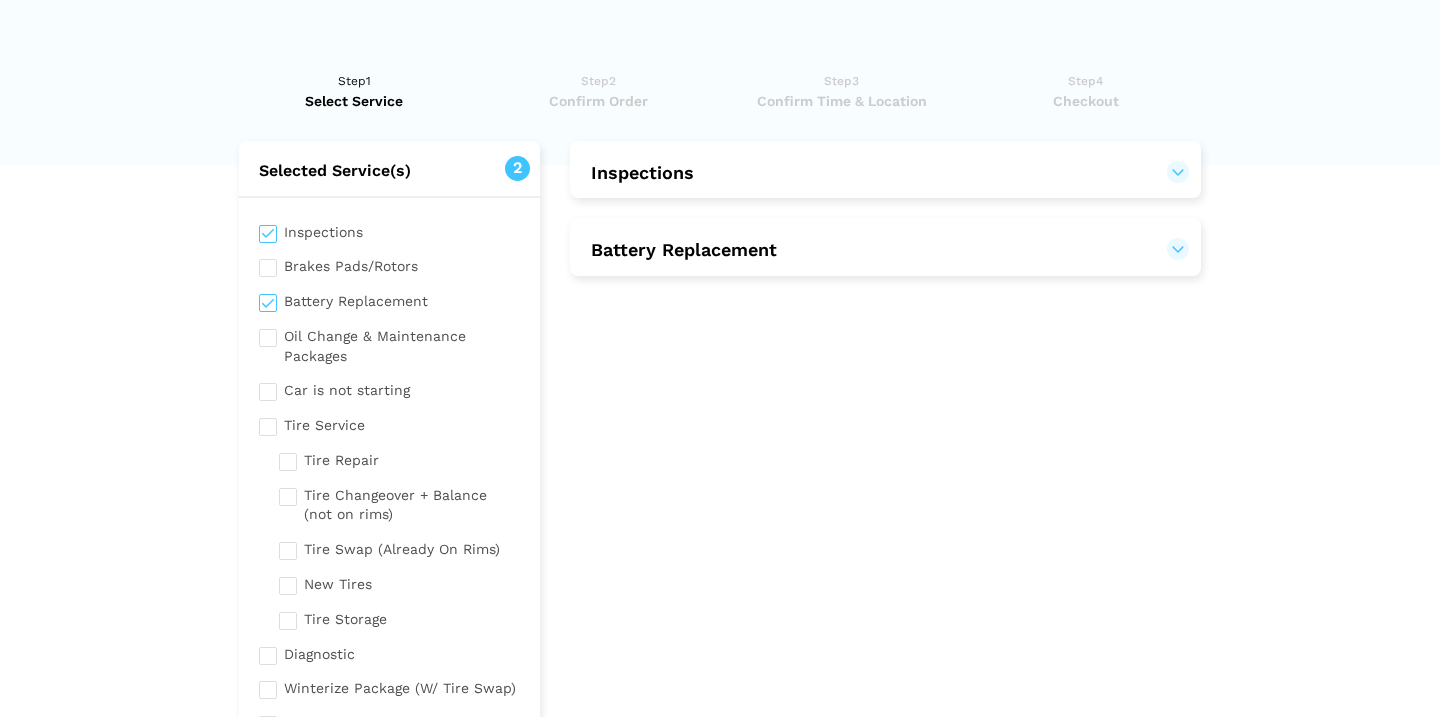 click at bounding box center [389, 230] 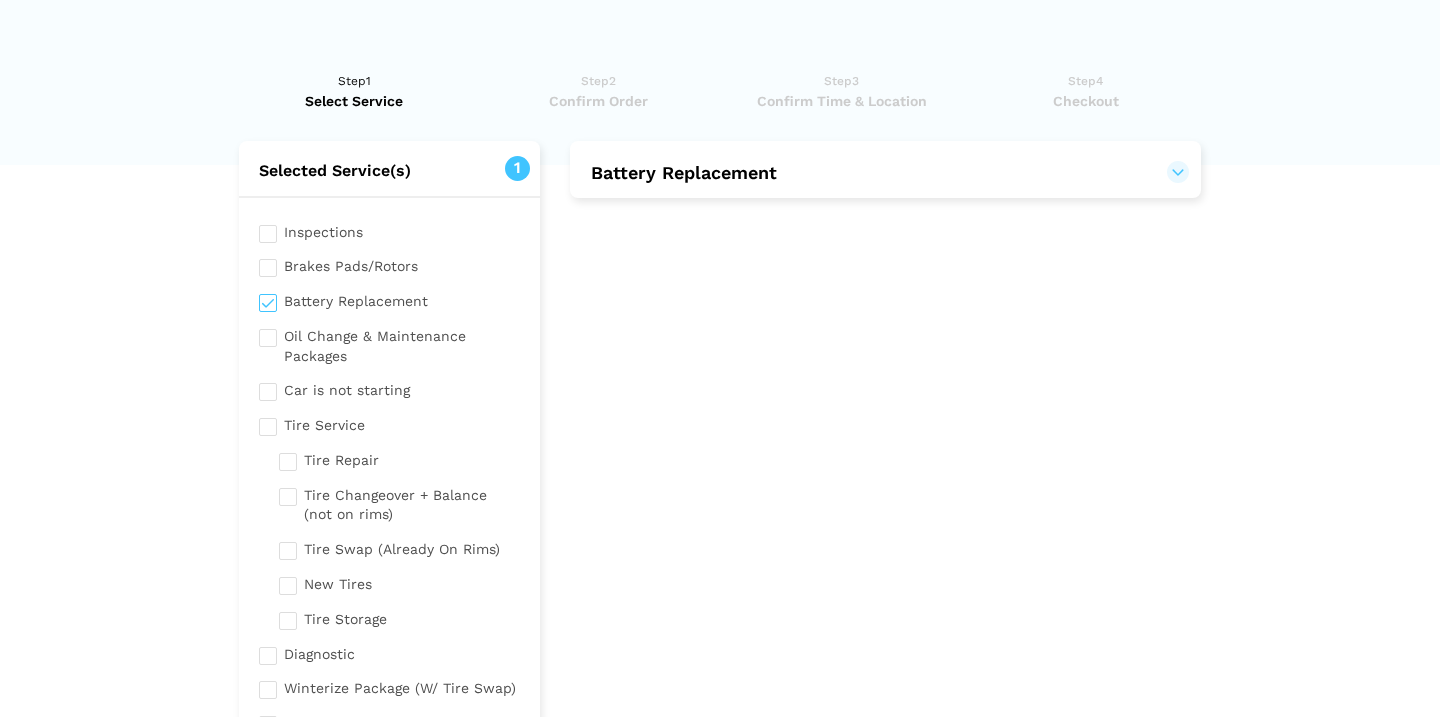 click on "Battery Replacement" at bounding box center [885, 173] 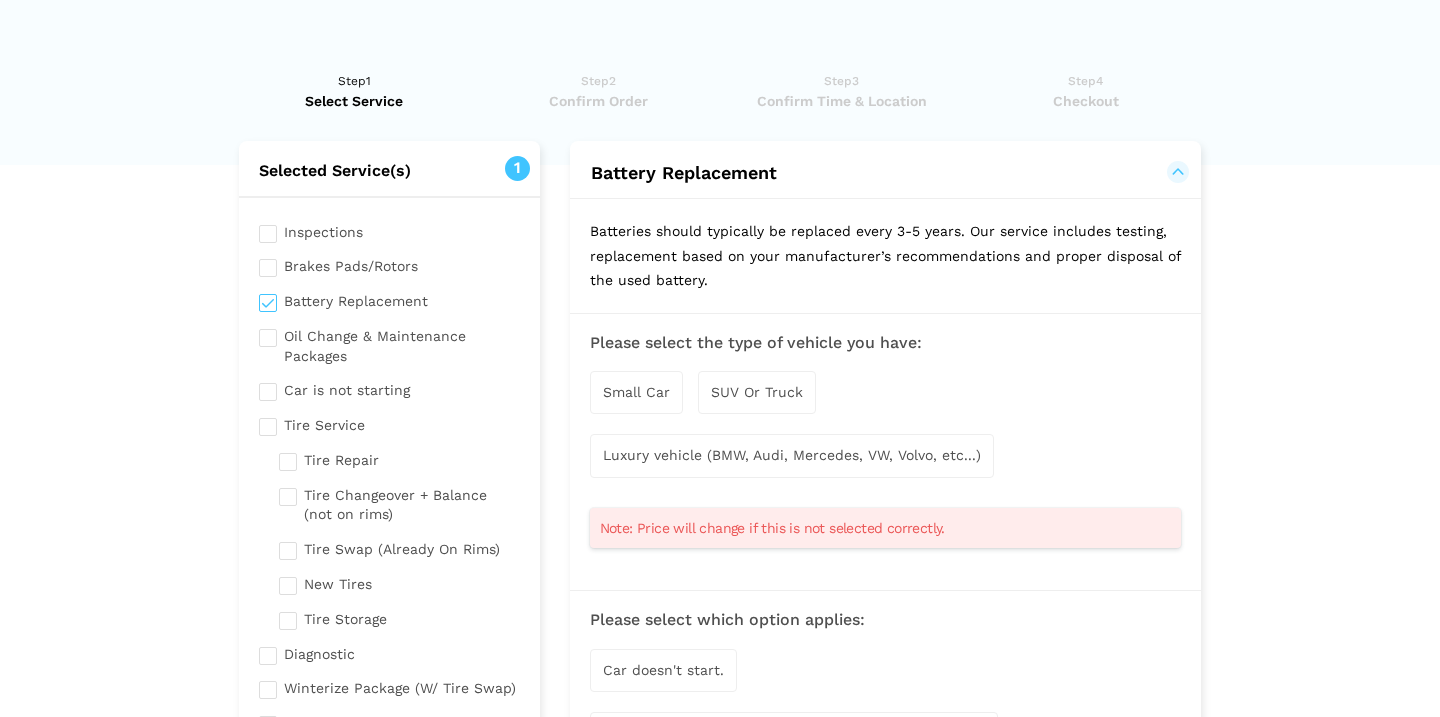 click on "Small Car" at bounding box center (636, 392) 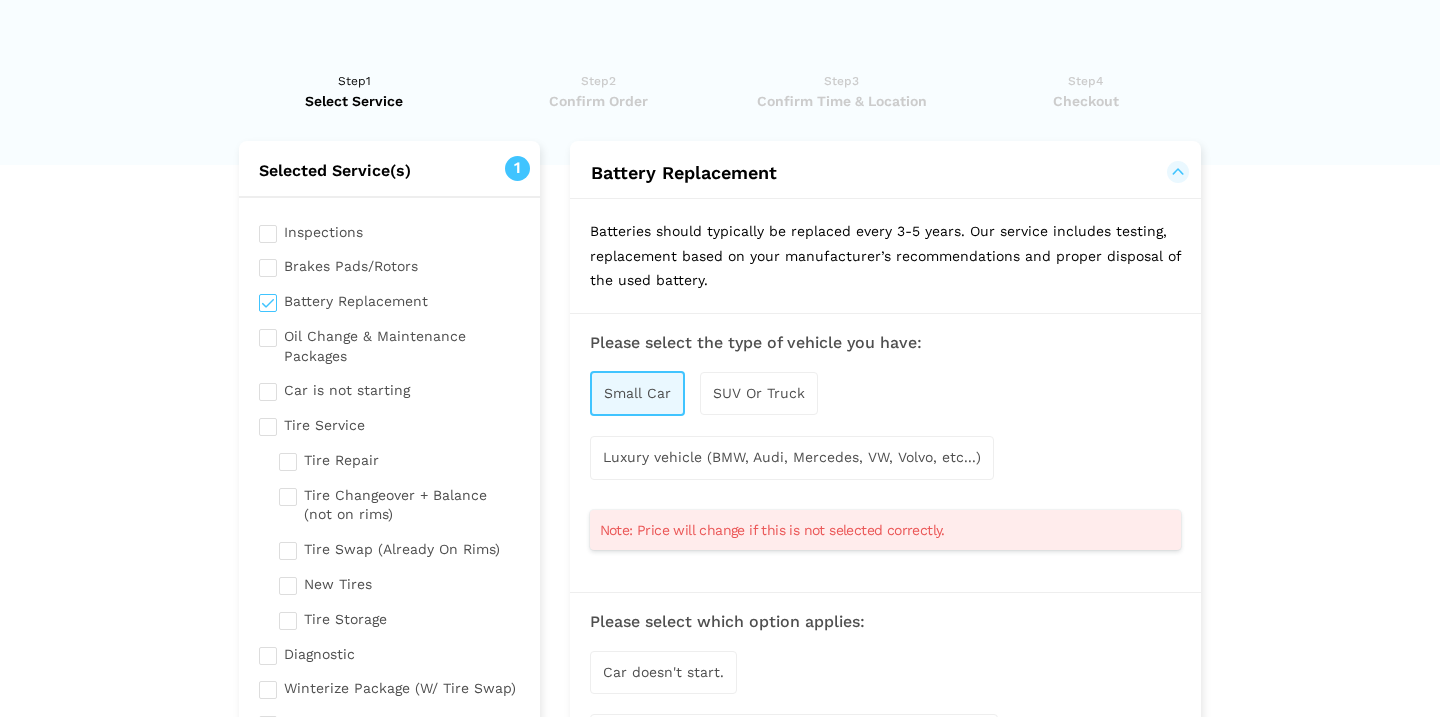 click on "SUV Or Truck" at bounding box center [759, 393] 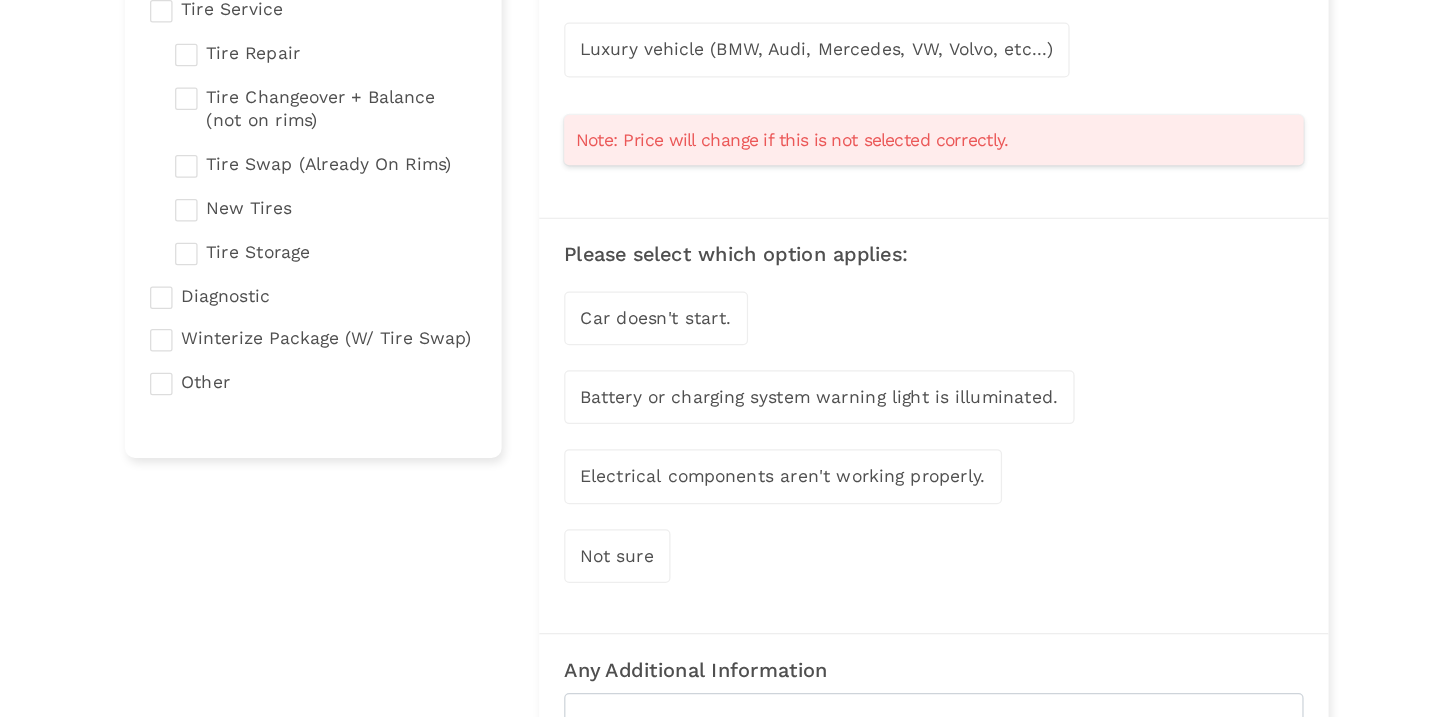 scroll, scrollTop: 292, scrollLeft: 0, axis: vertical 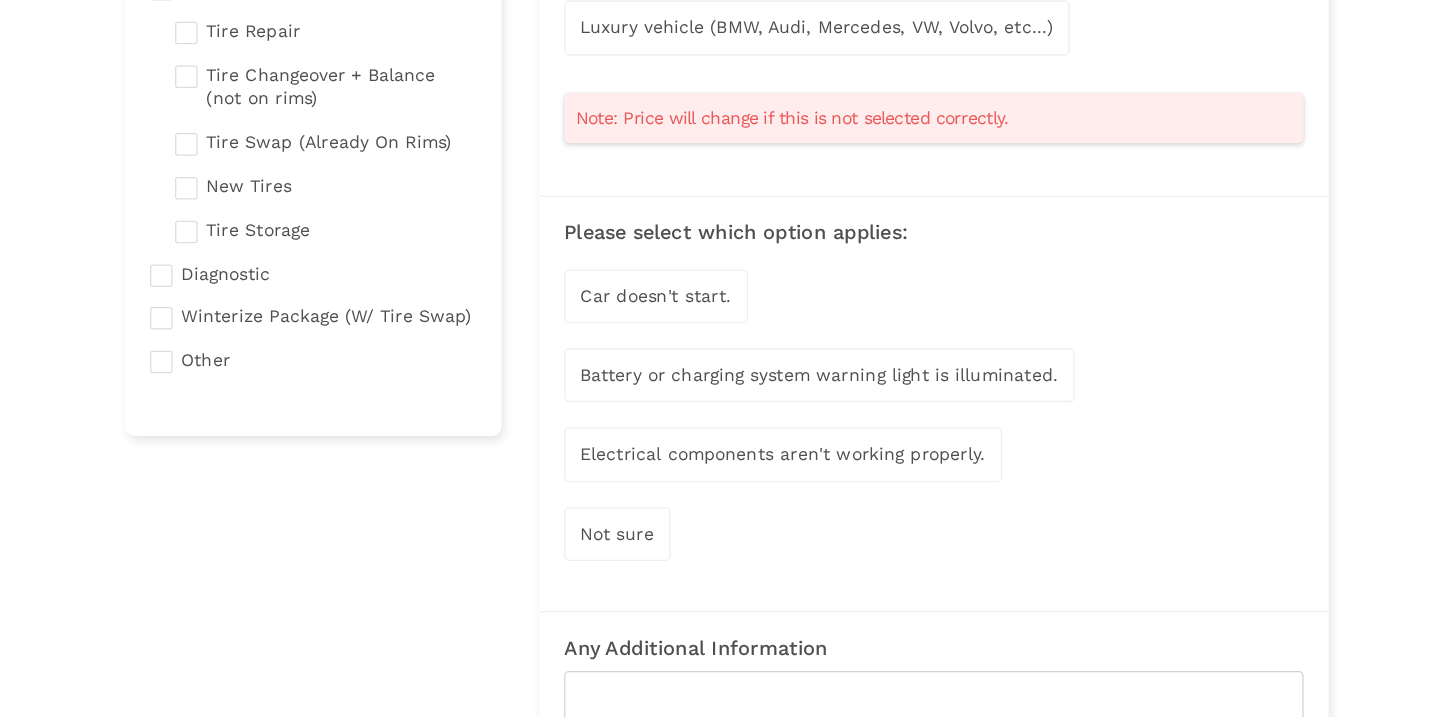 click on "Car doesn't start." at bounding box center (663, 380) 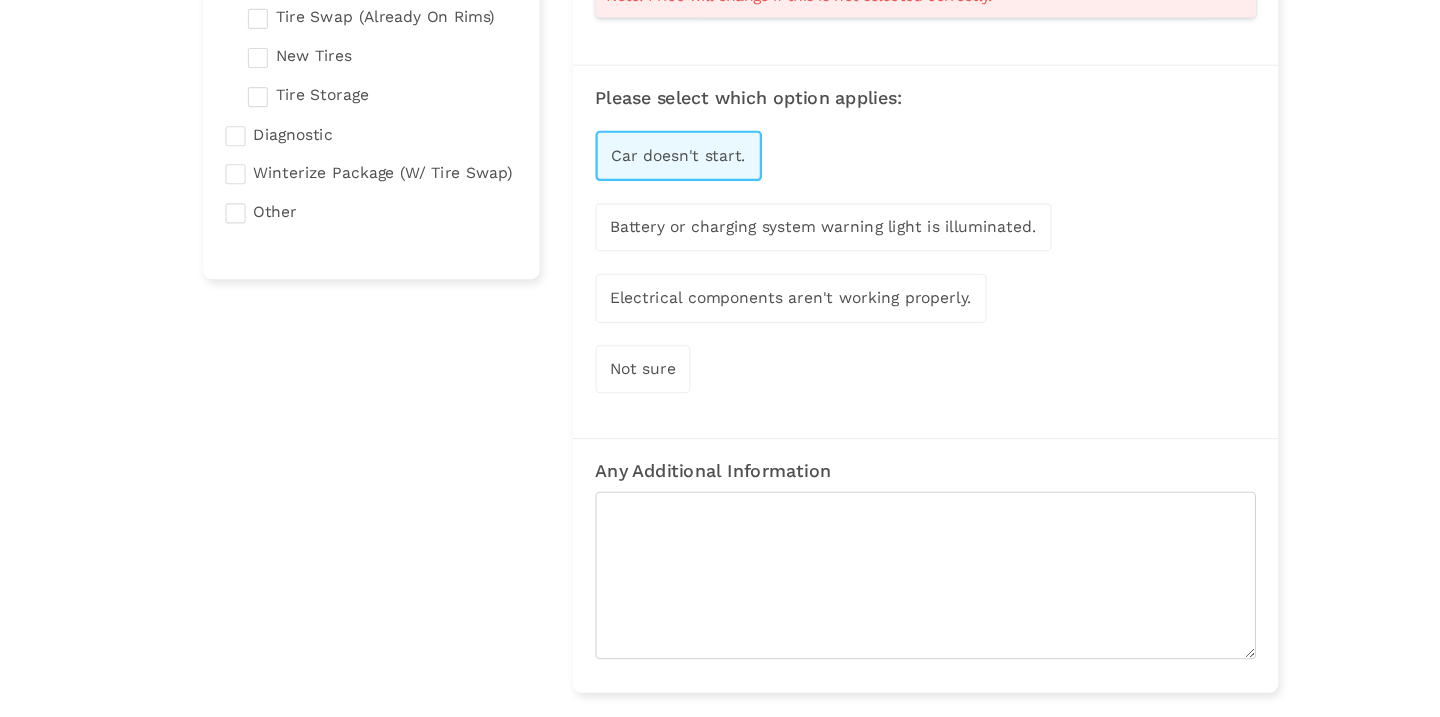 scroll, scrollTop: 748, scrollLeft: 0, axis: vertical 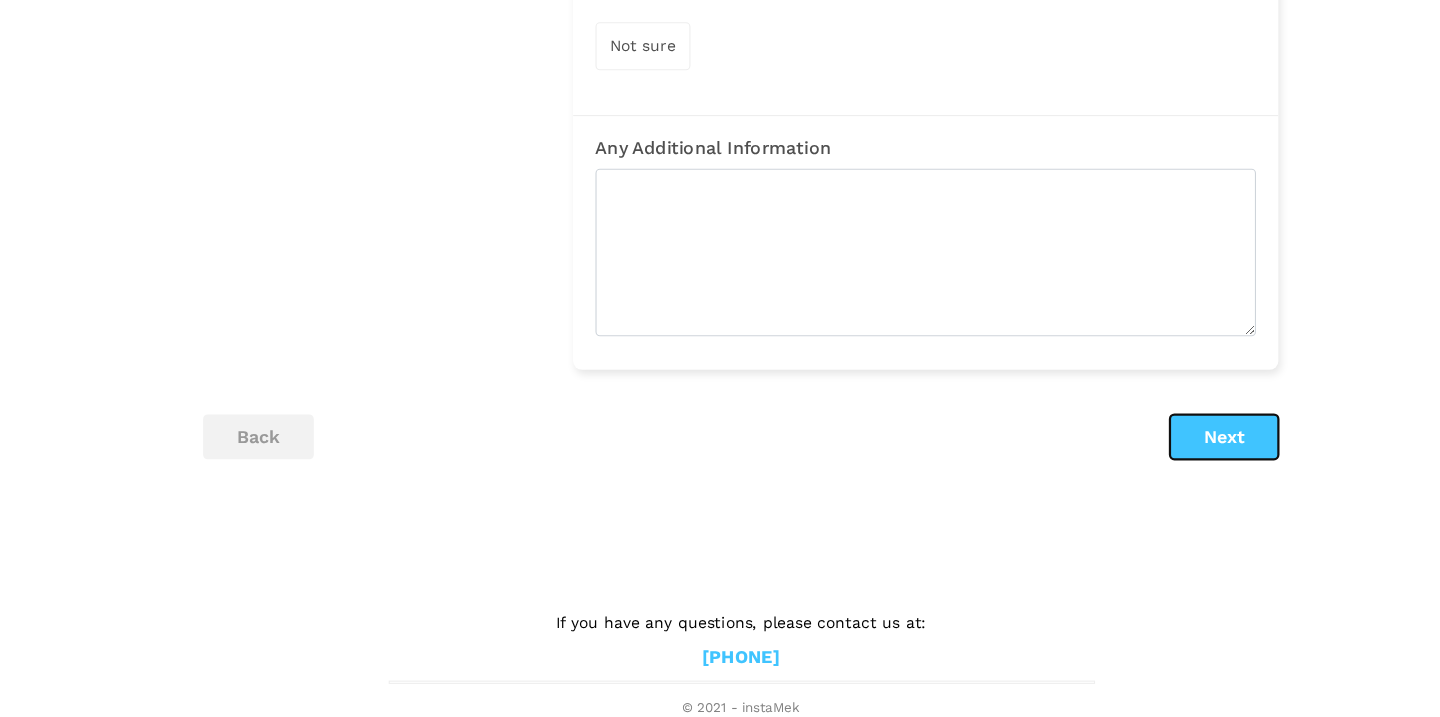 click on "Next" at bounding box center [1152, 466] 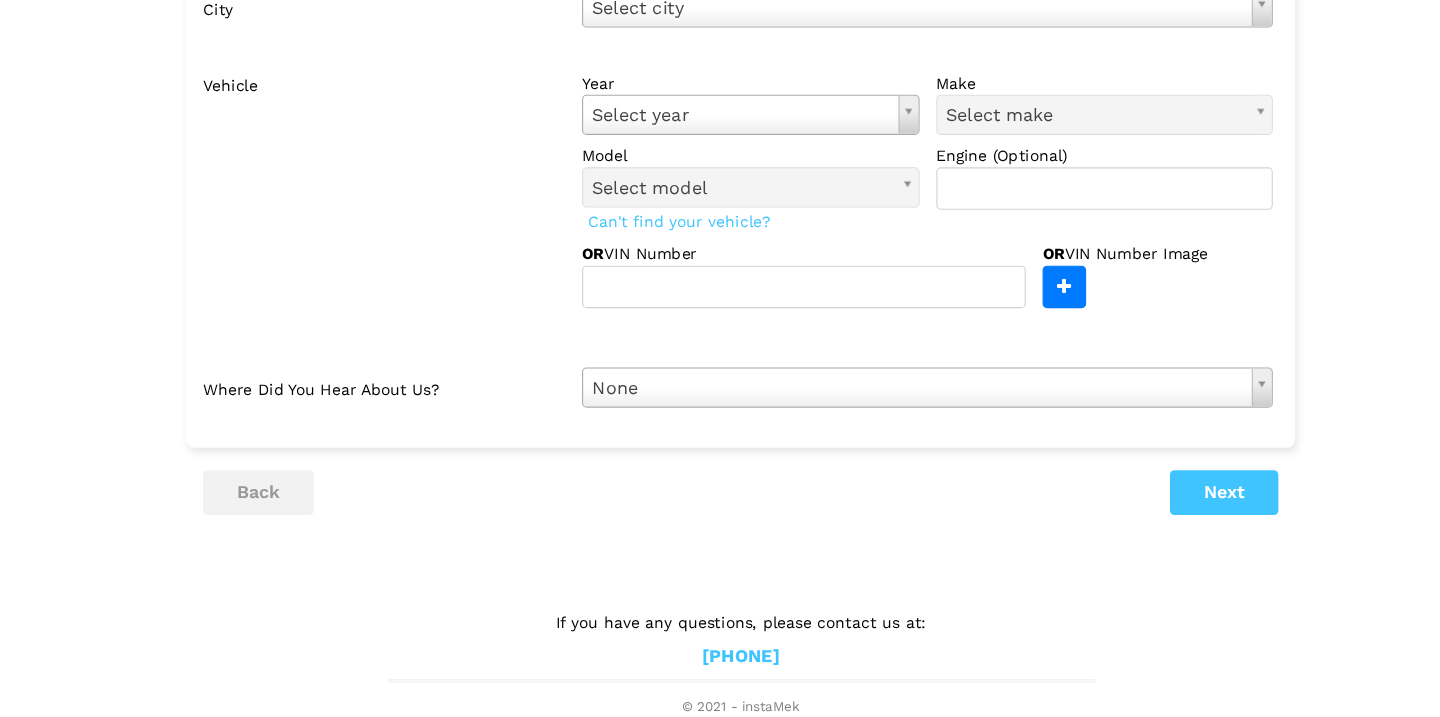 scroll, scrollTop: 0, scrollLeft: 0, axis: both 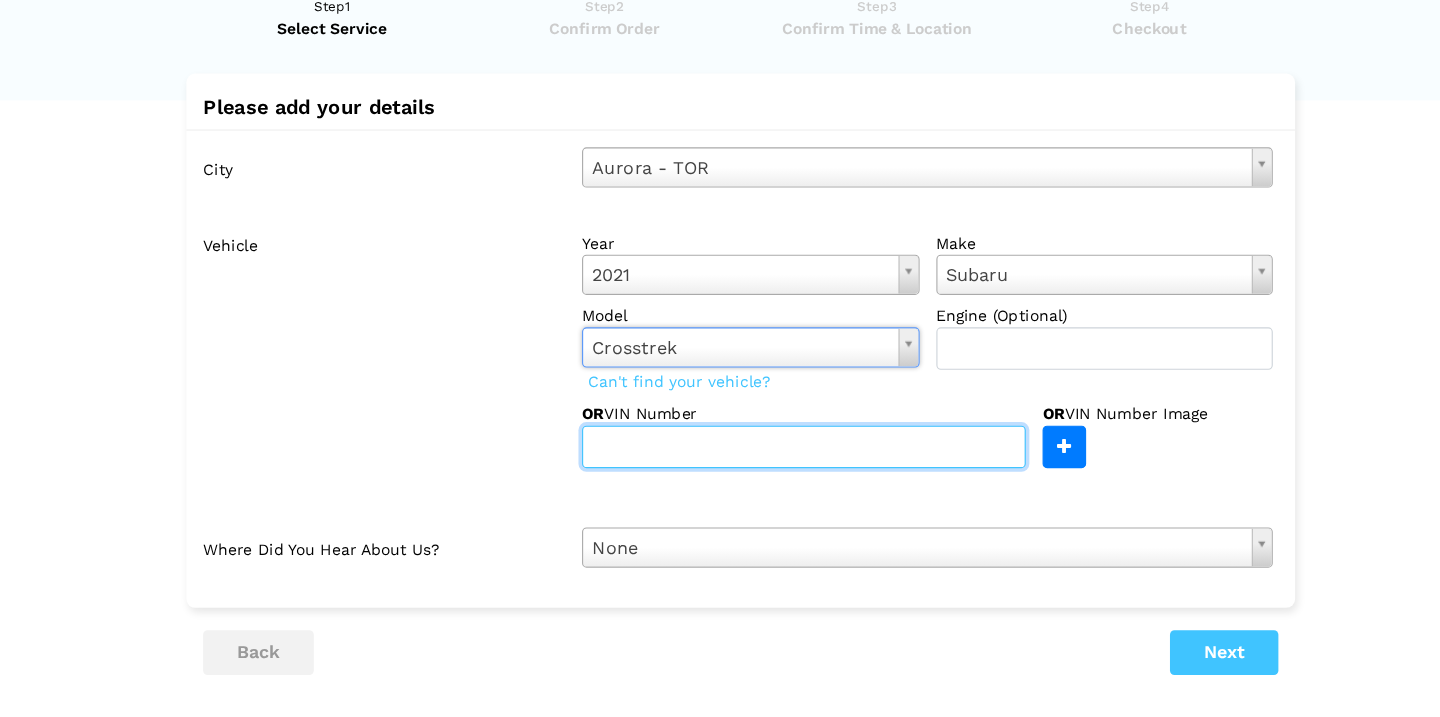 click at bounding box center (776, 475) 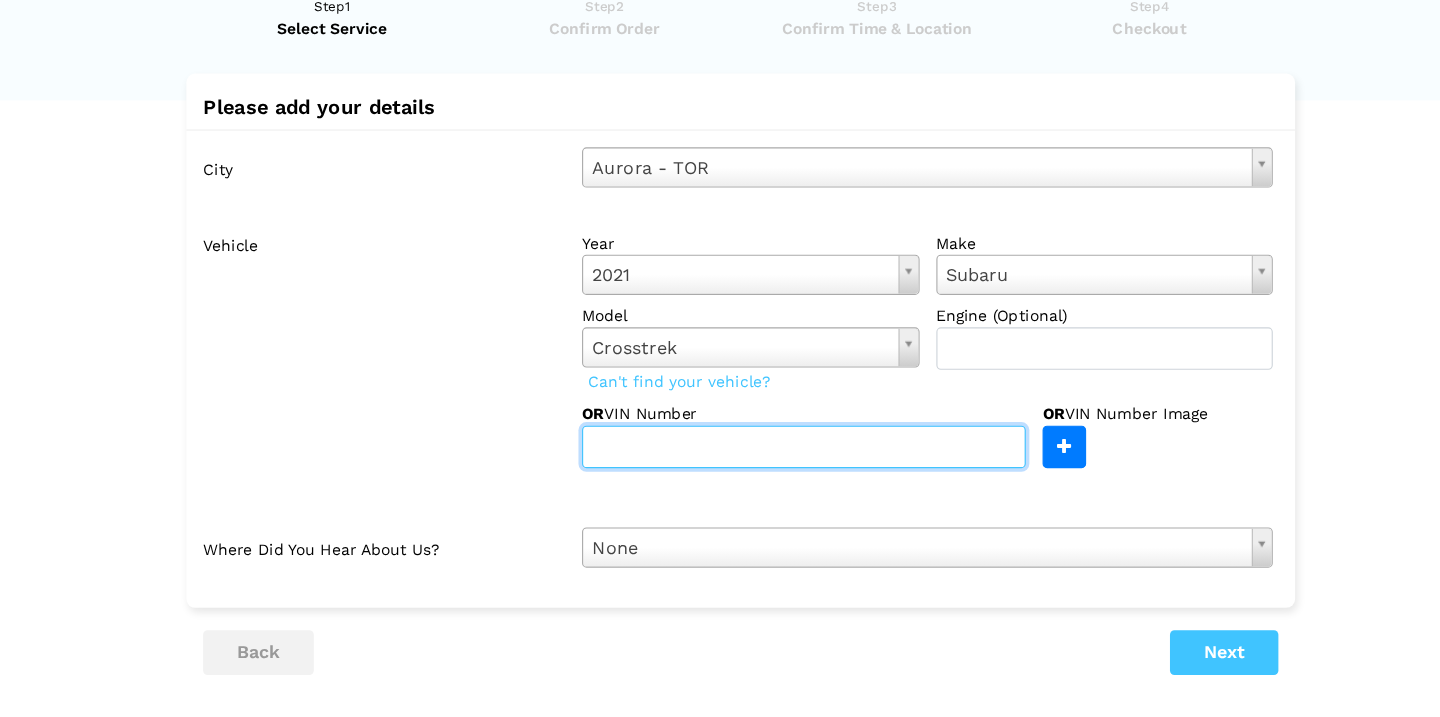 paste on "Kirkland Signature - Group 35 Automotive Battery" 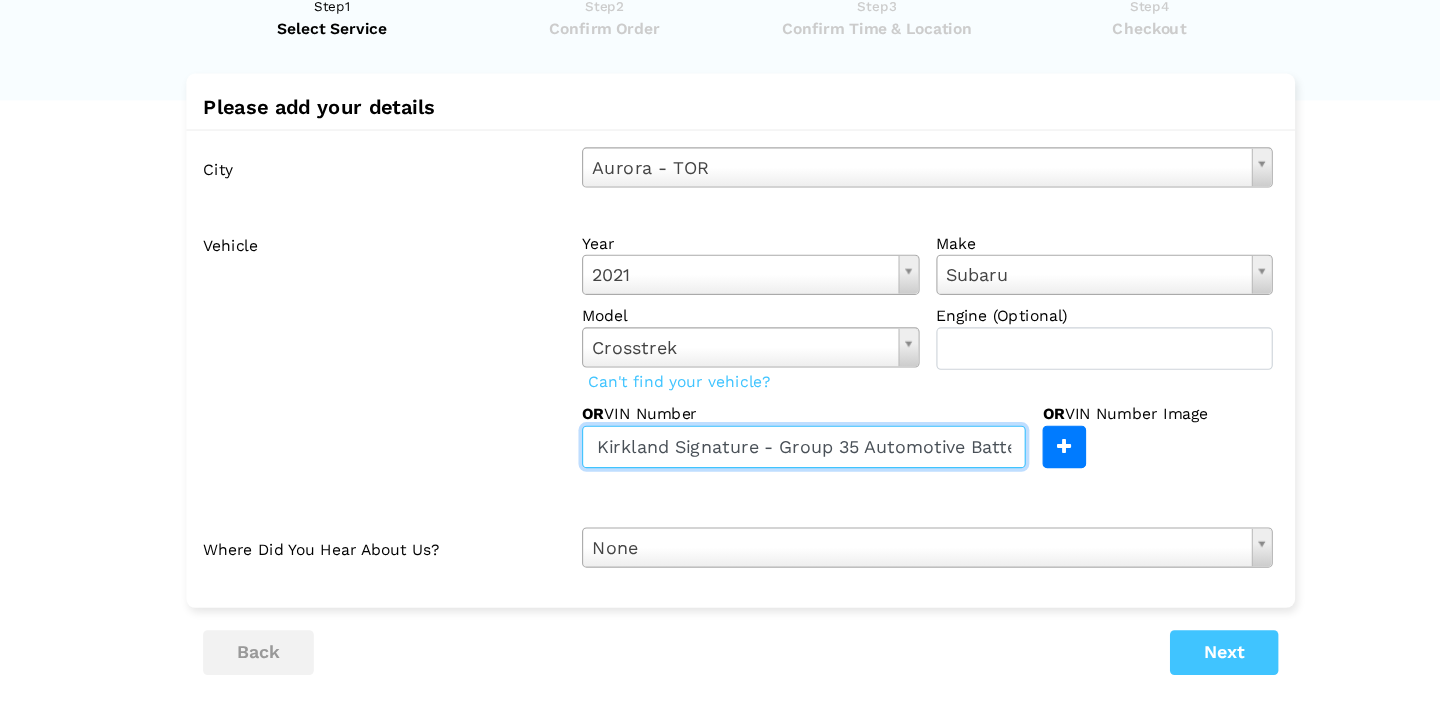 scroll, scrollTop: 0, scrollLeft: 18, axis: horizontal 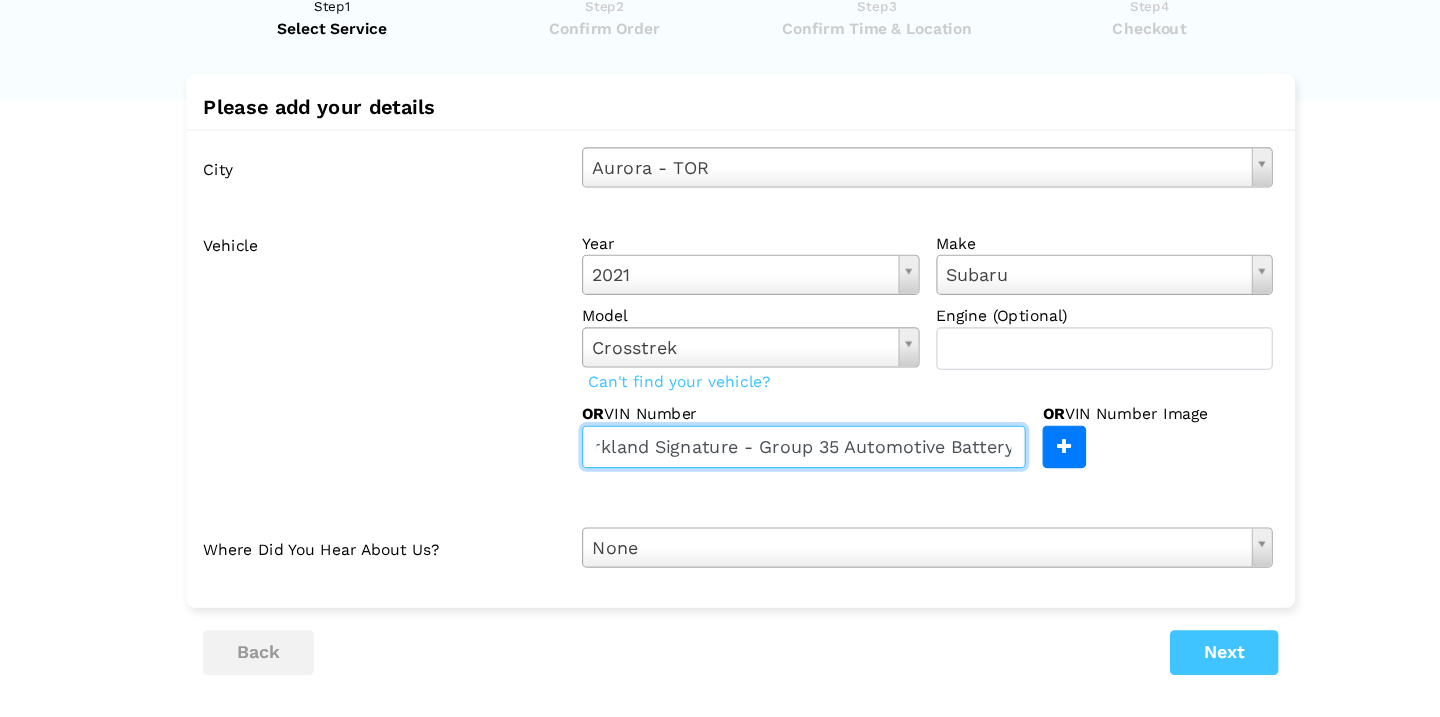 type 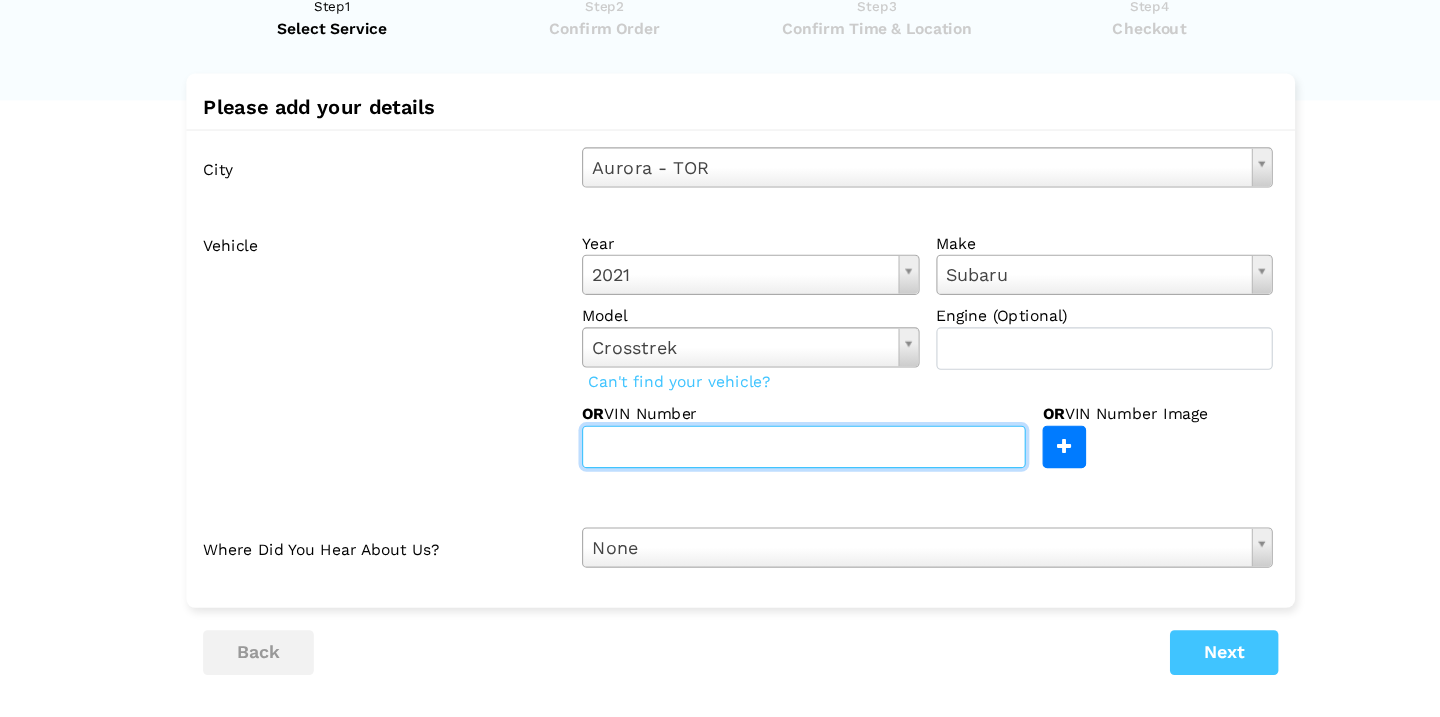 scroll, scrollTop: 0, scrollLeft: 0, axis: both 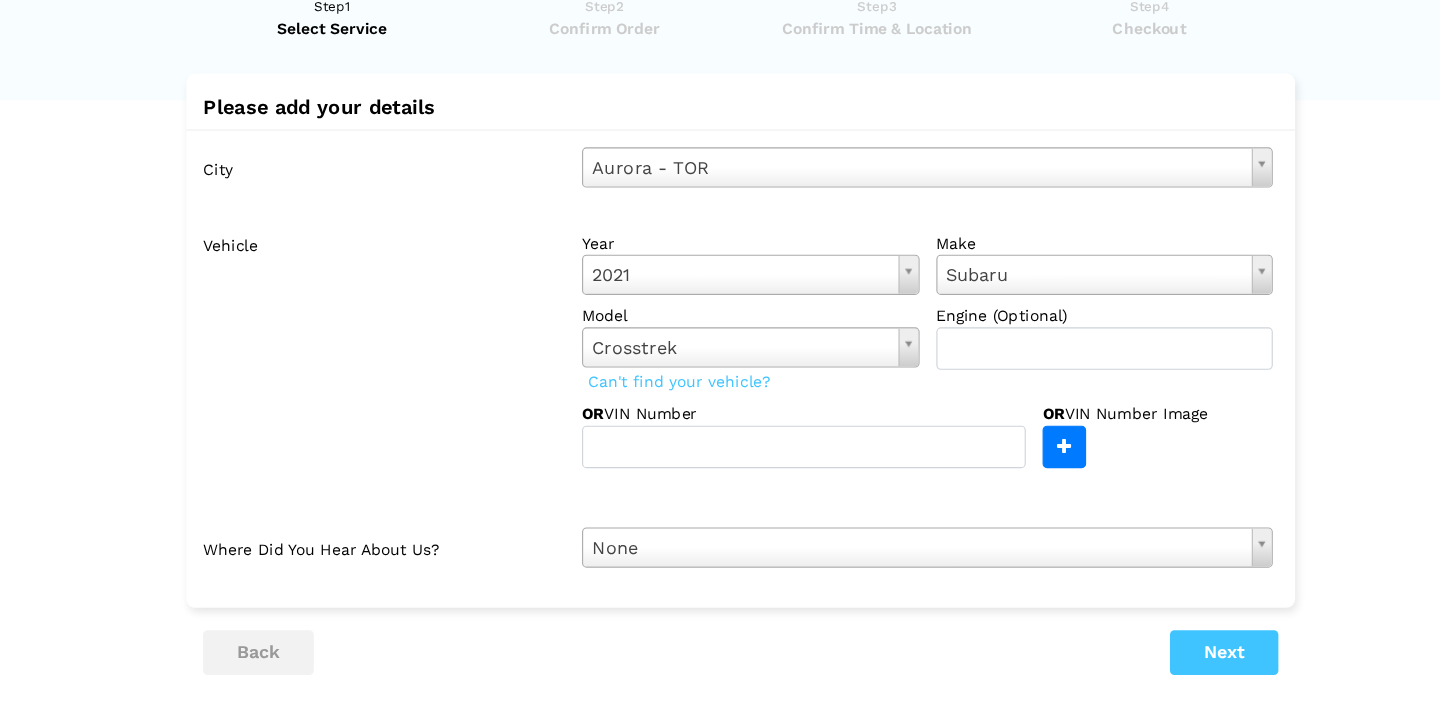 click on "Vehicle" at bounding box center (401, 384) 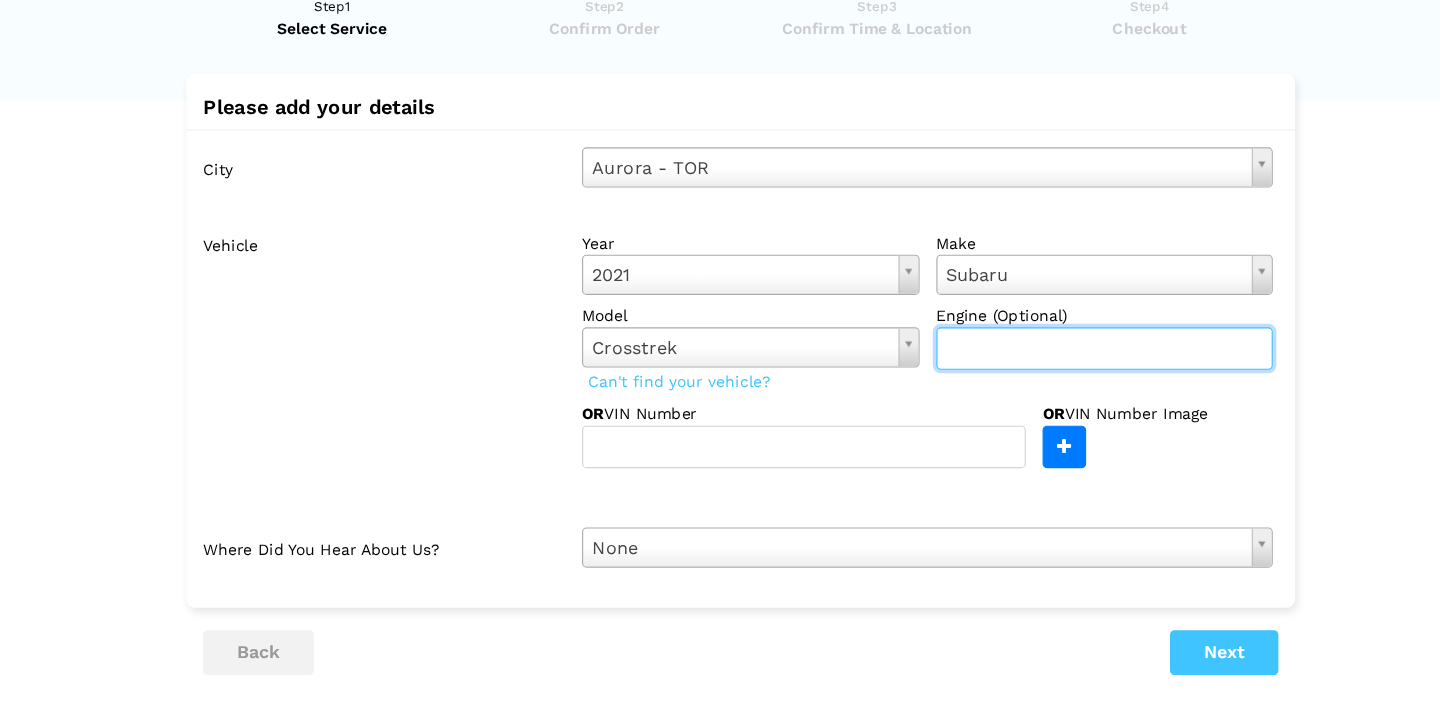 click at bounding box center (1046, 387) 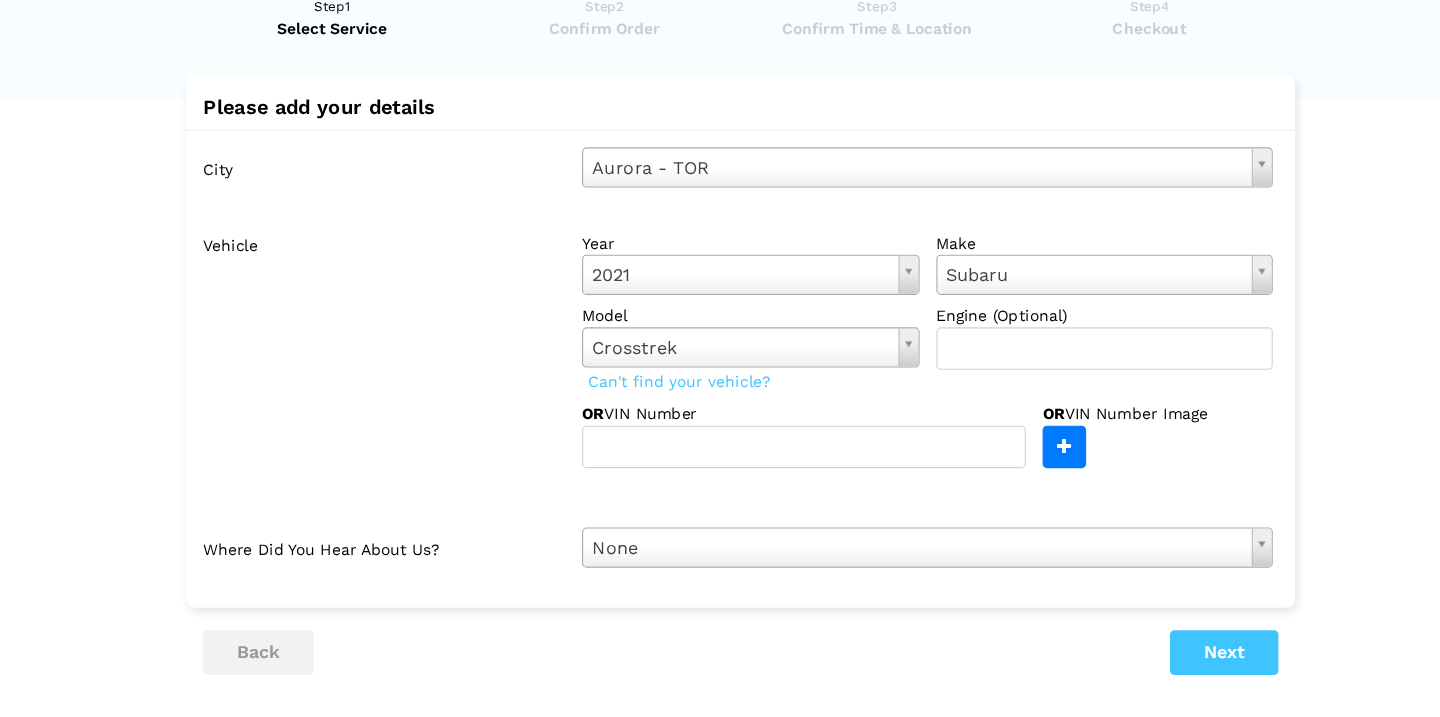 click on "Vehicle" at bounding box center (401, 384) 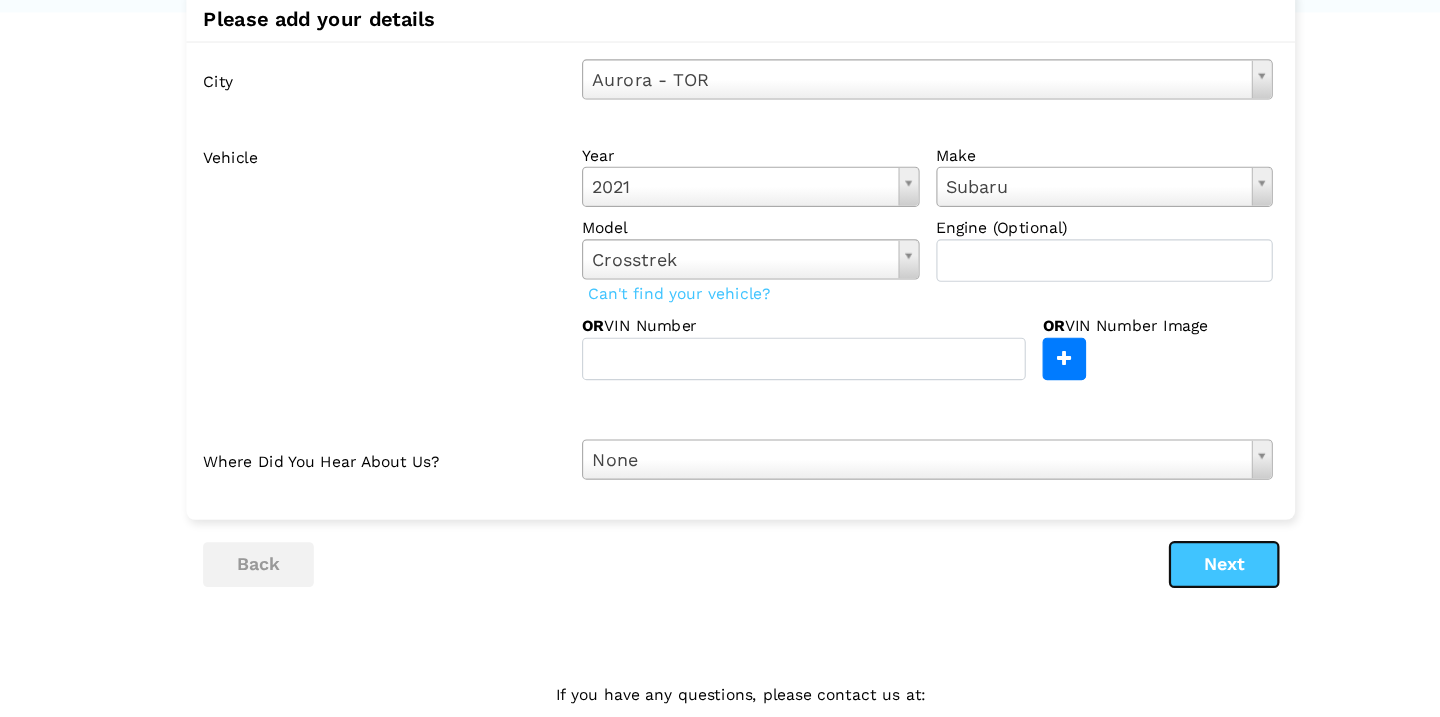 click on "Next" at bounding box center [1152, 577] 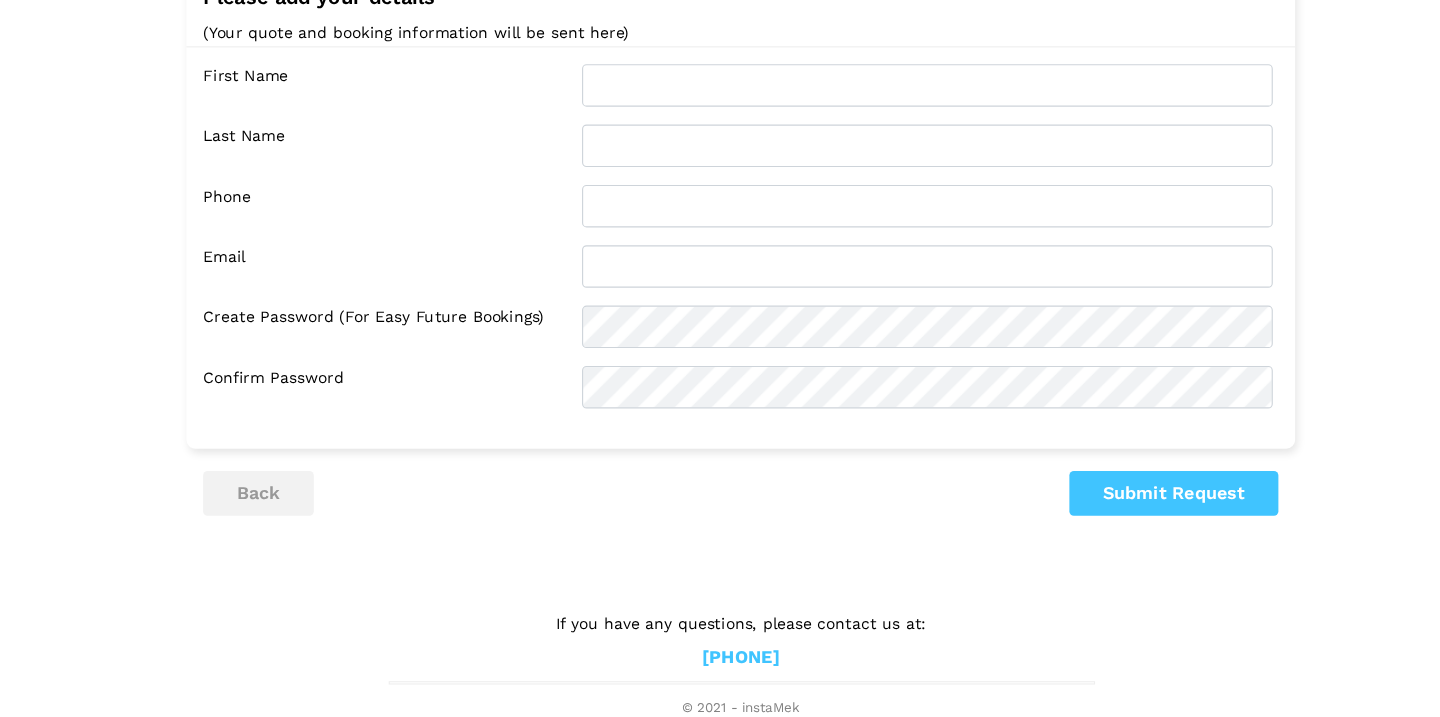 scroll, scrollTop: 0, scrollLeft: 0, axis: both 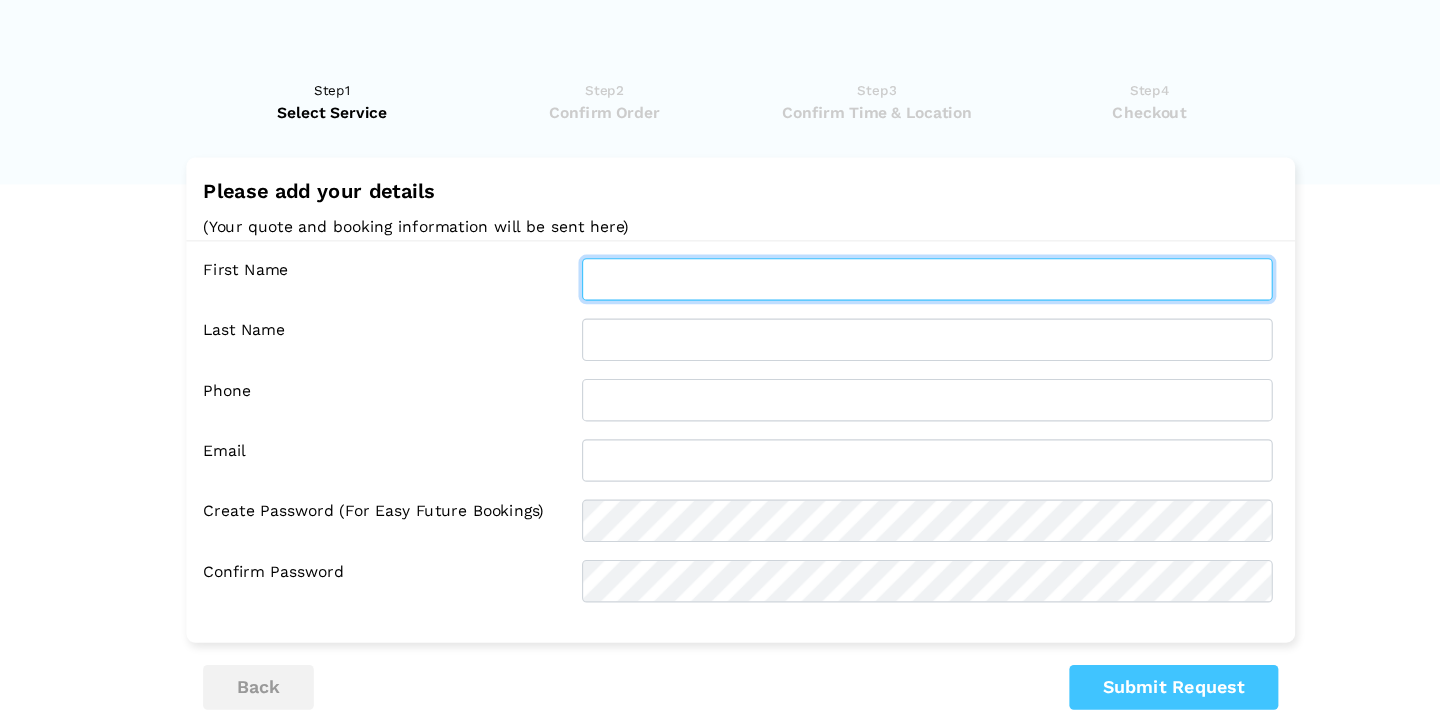 click at bounding box center [887, 250] 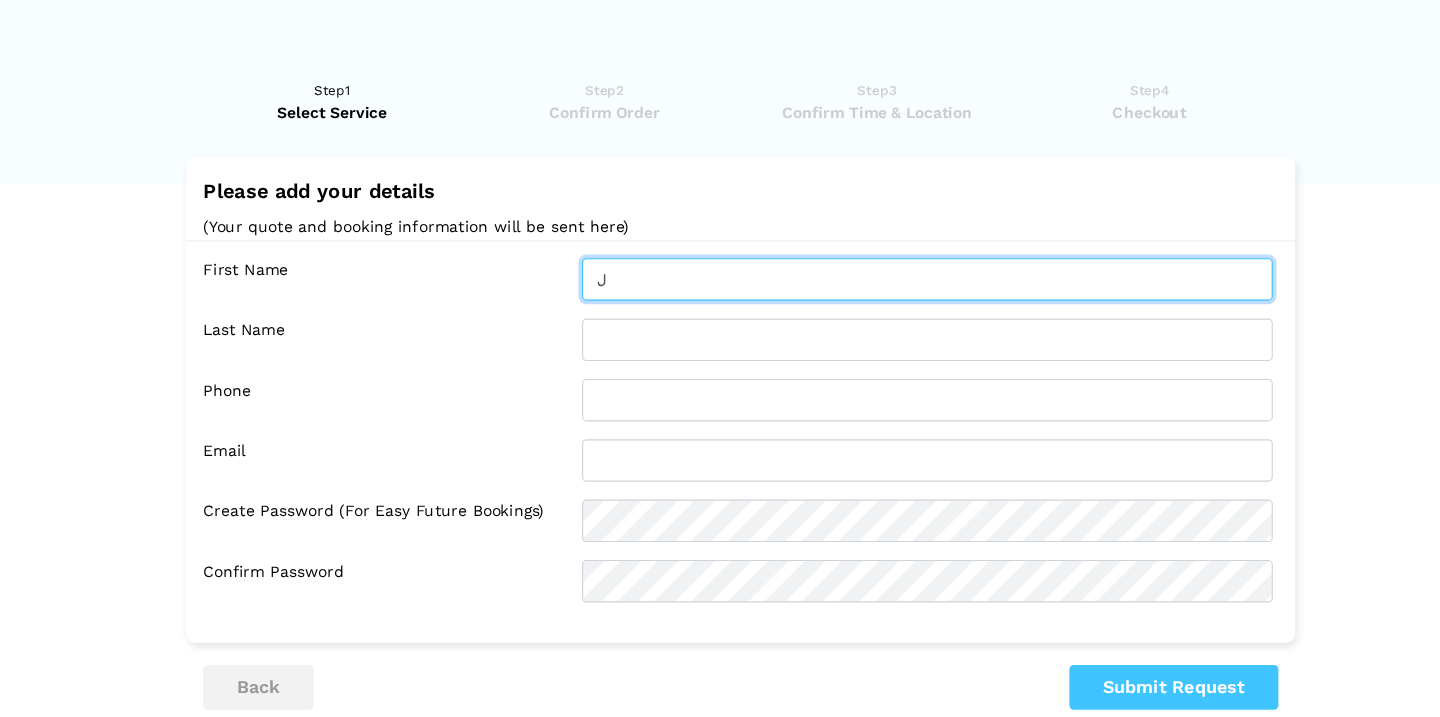 type on "[LAST]" 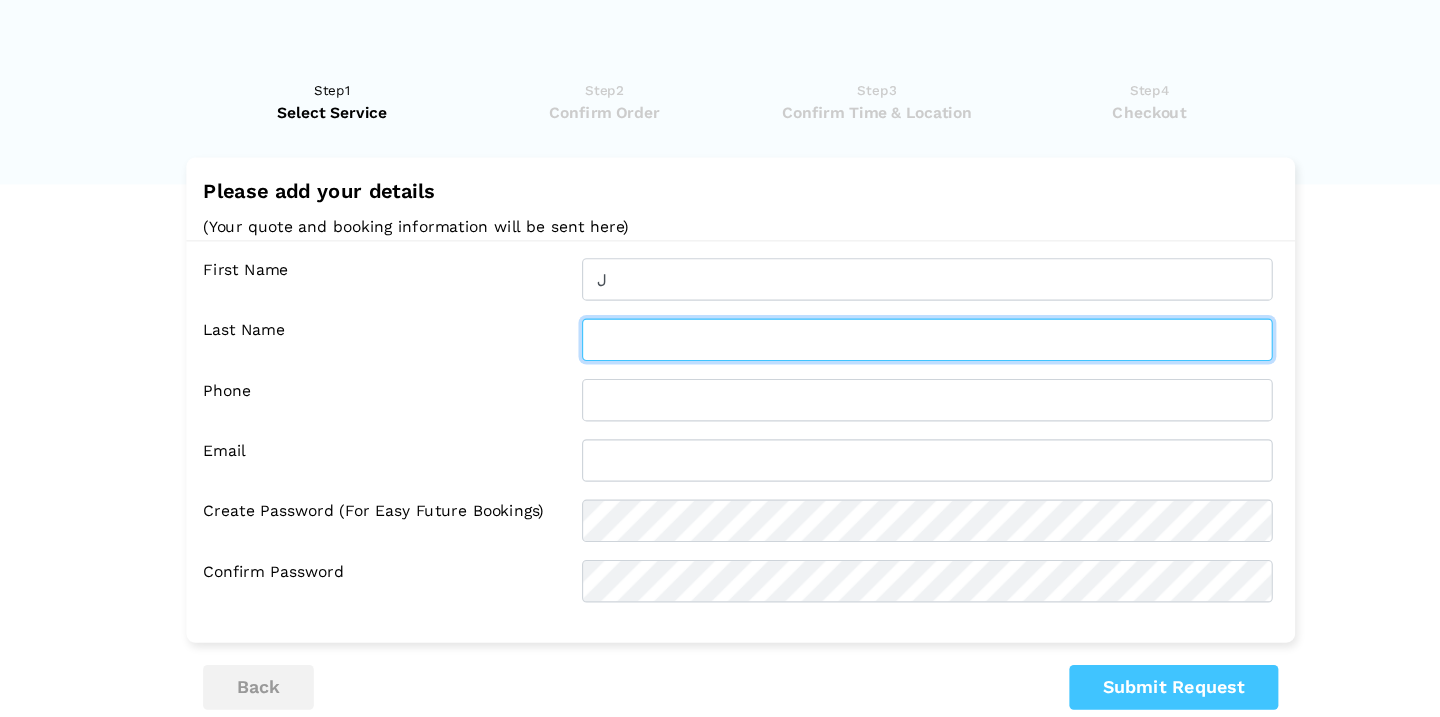 click at bounding box center [887, 304] 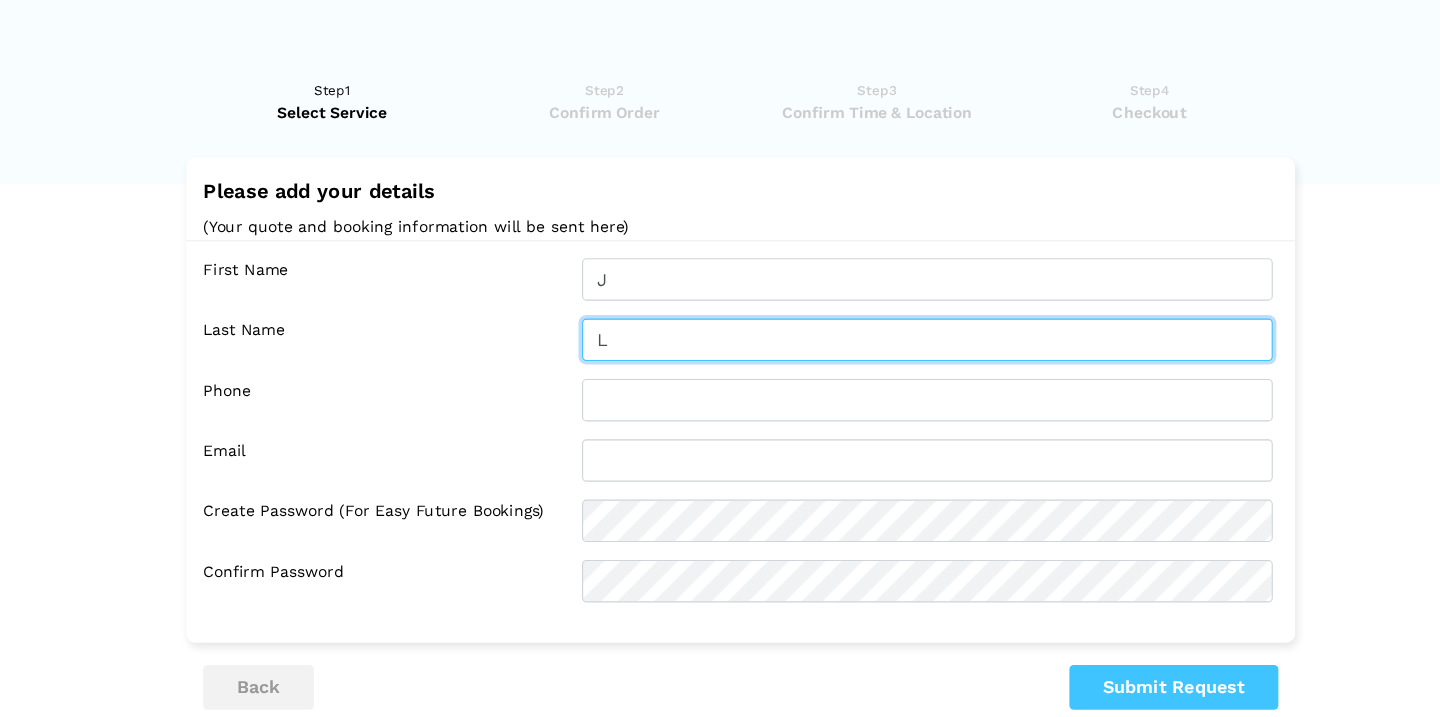 type on "[LETTER]" 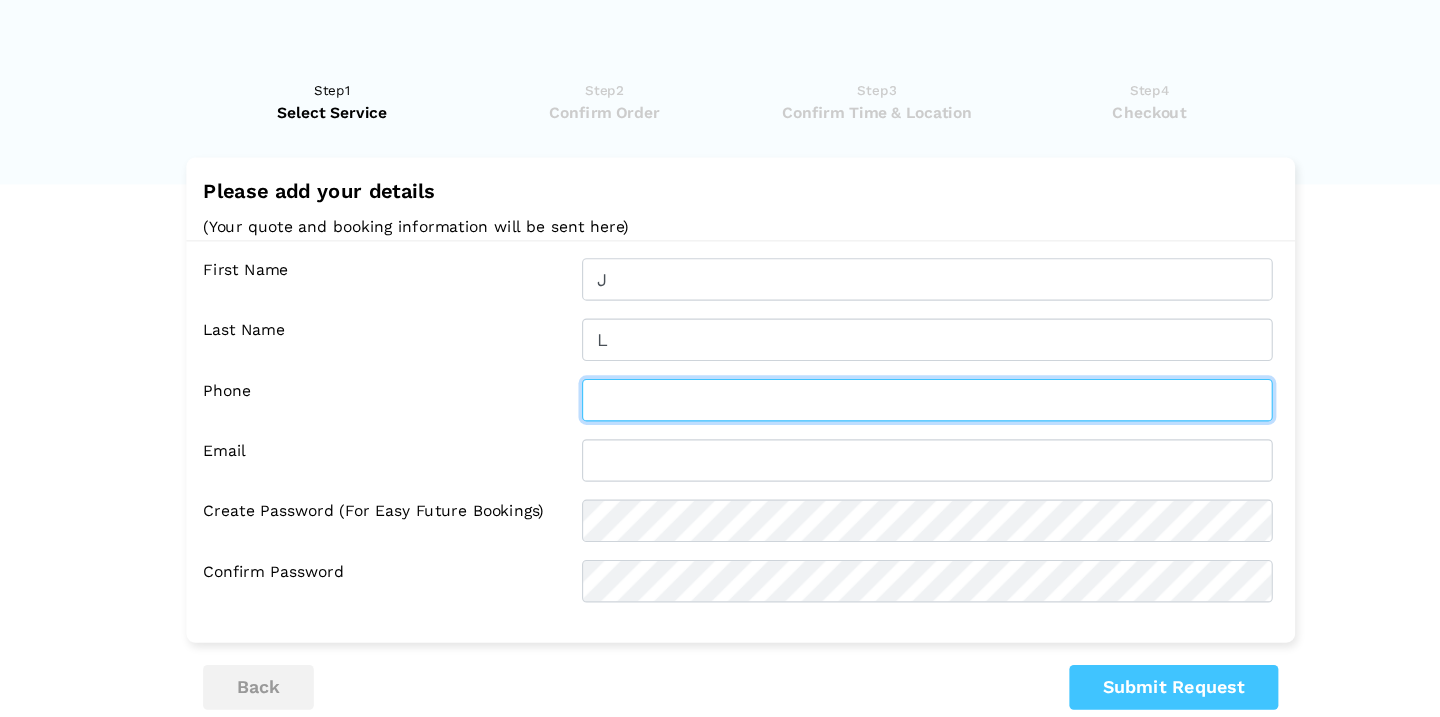 click at bounding box center (887, 358) 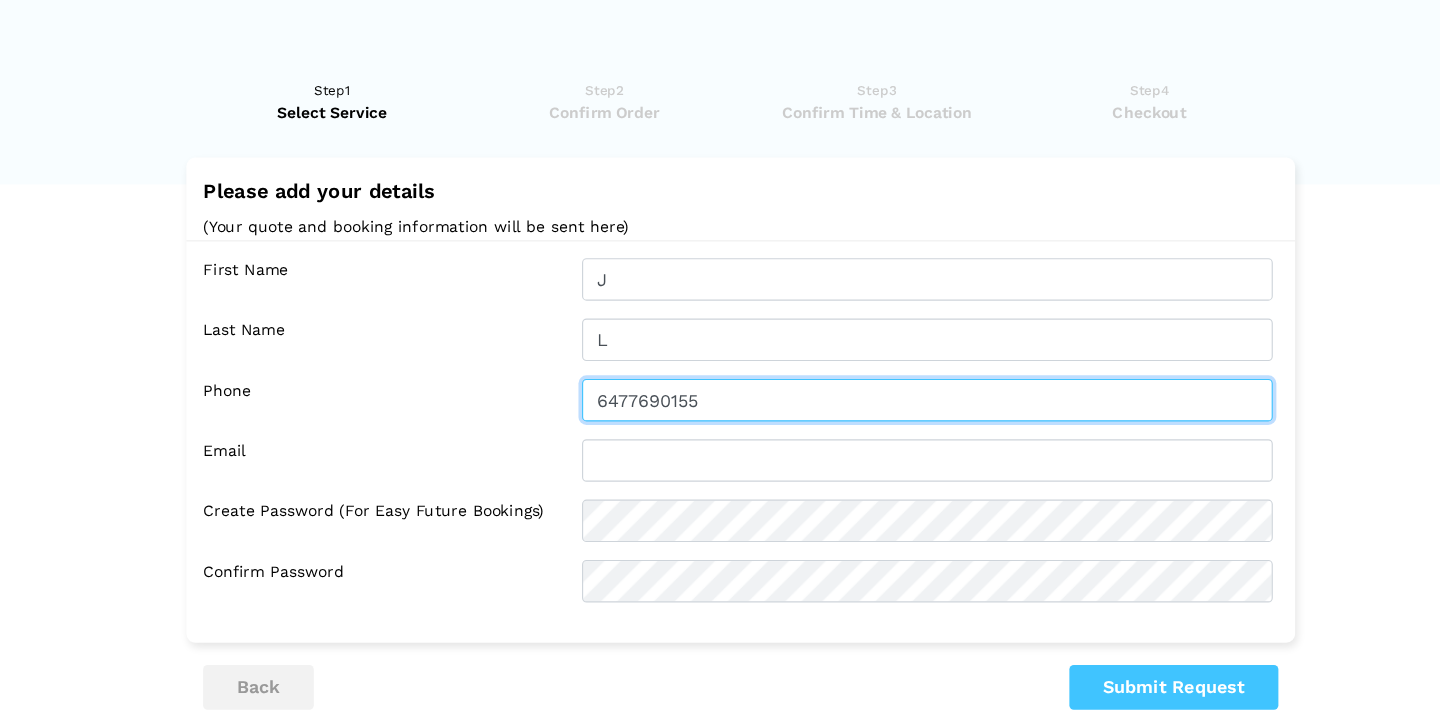 type on "[PHONE_NUMBER]" 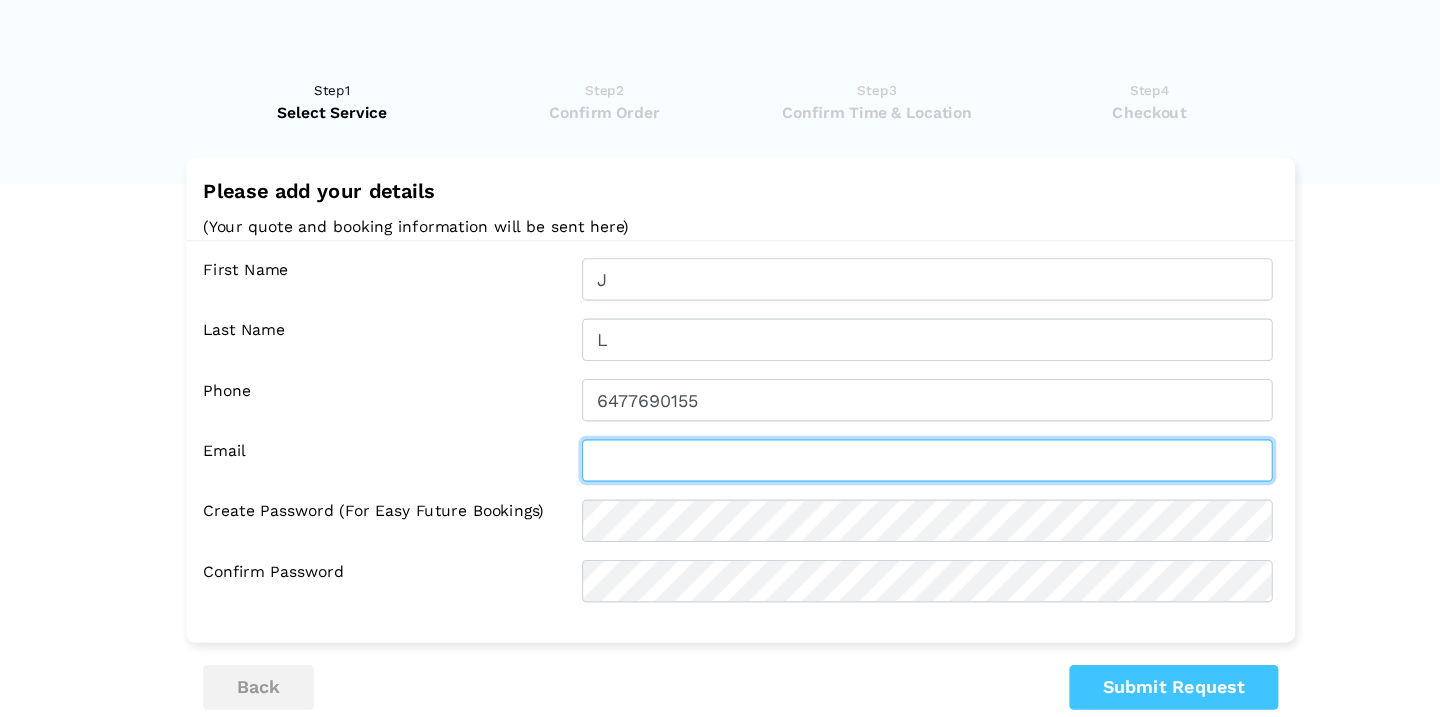 click at bounding box center [887, 412] 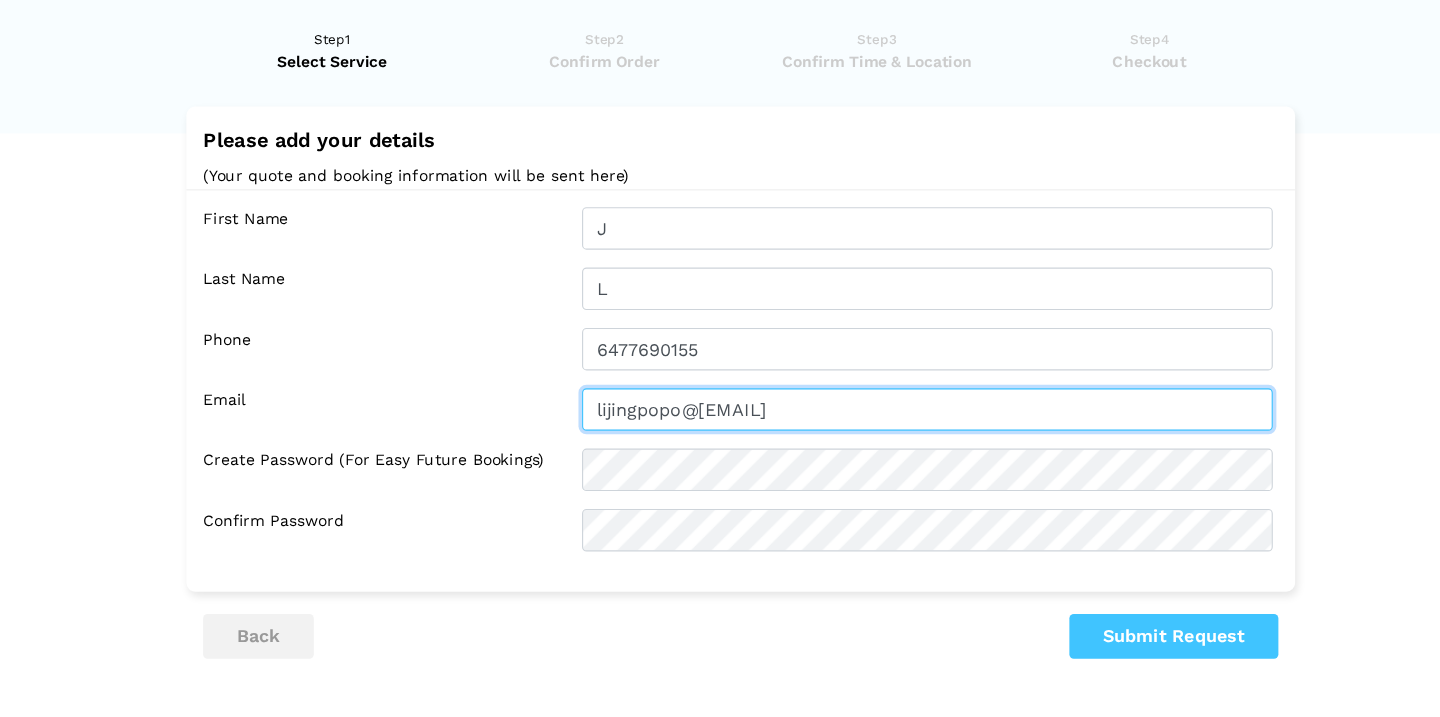 scroll, scrollTop: 38, scrollLeft: 0, axis: vertical 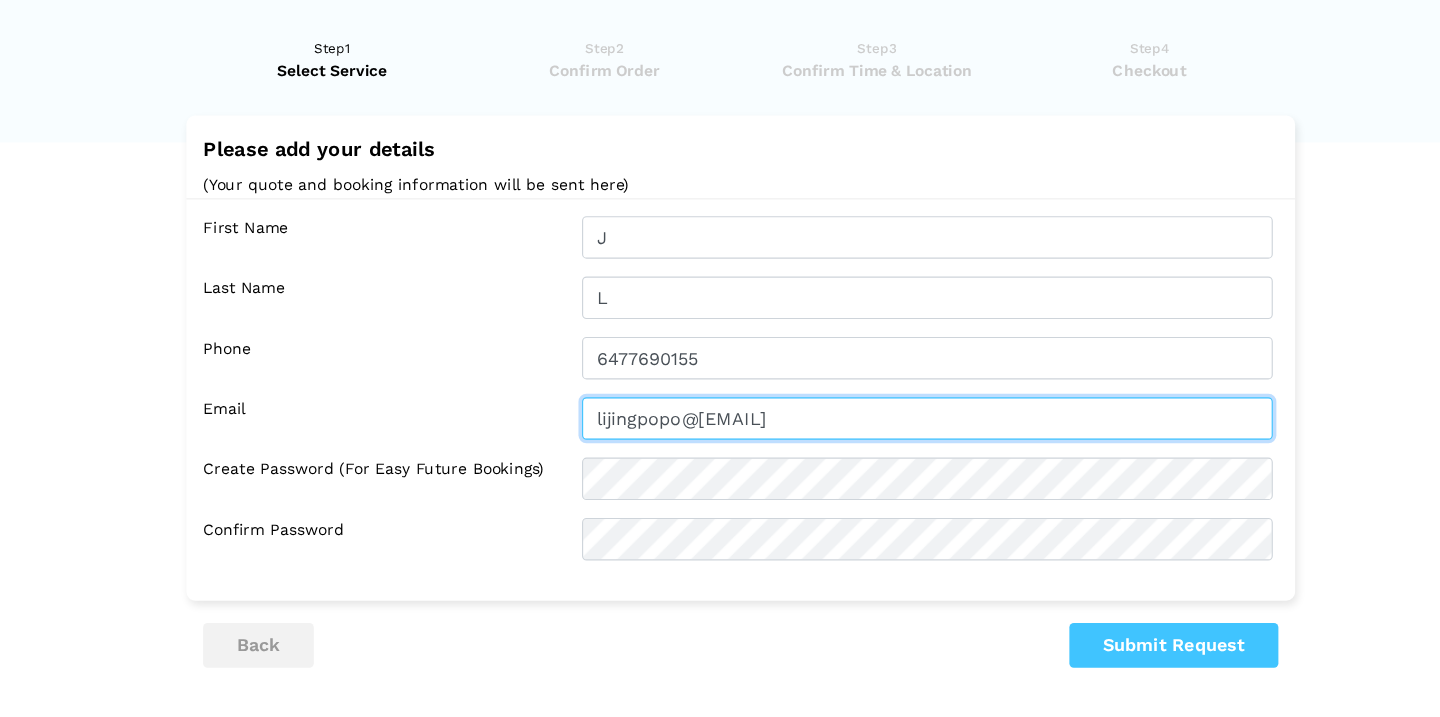 type on "[EMAIL]" 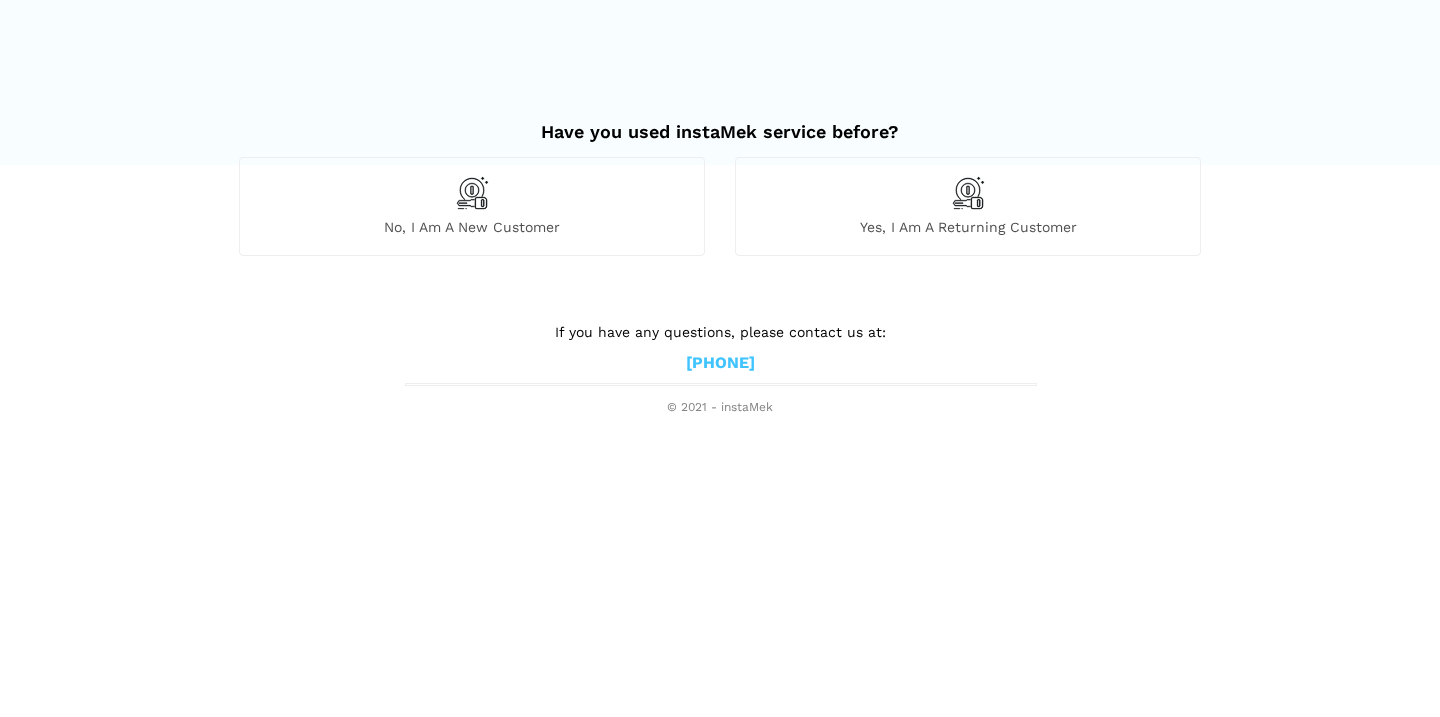 scroll, scrollTop: 0, scrollLeft: 0, axis: both 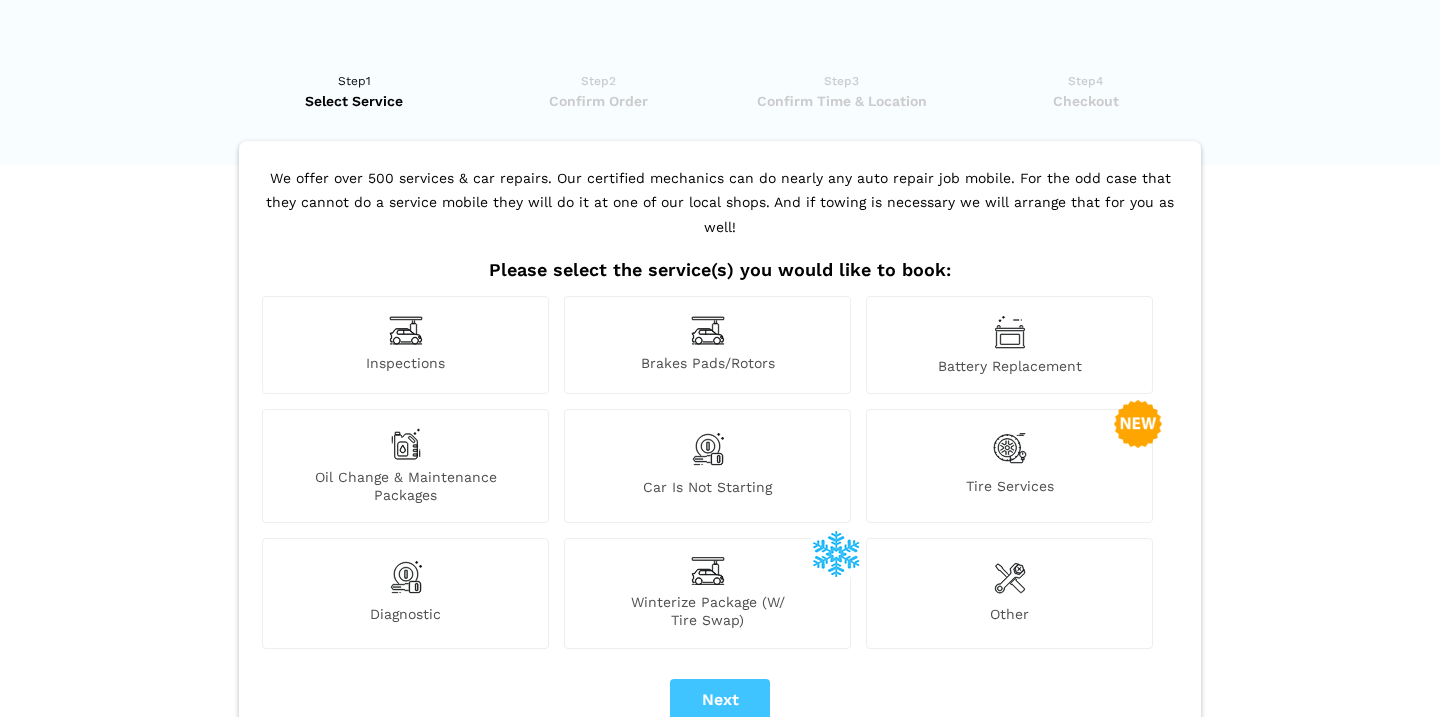 click on "Battery Replacement" at bounding box center [1009, 345] 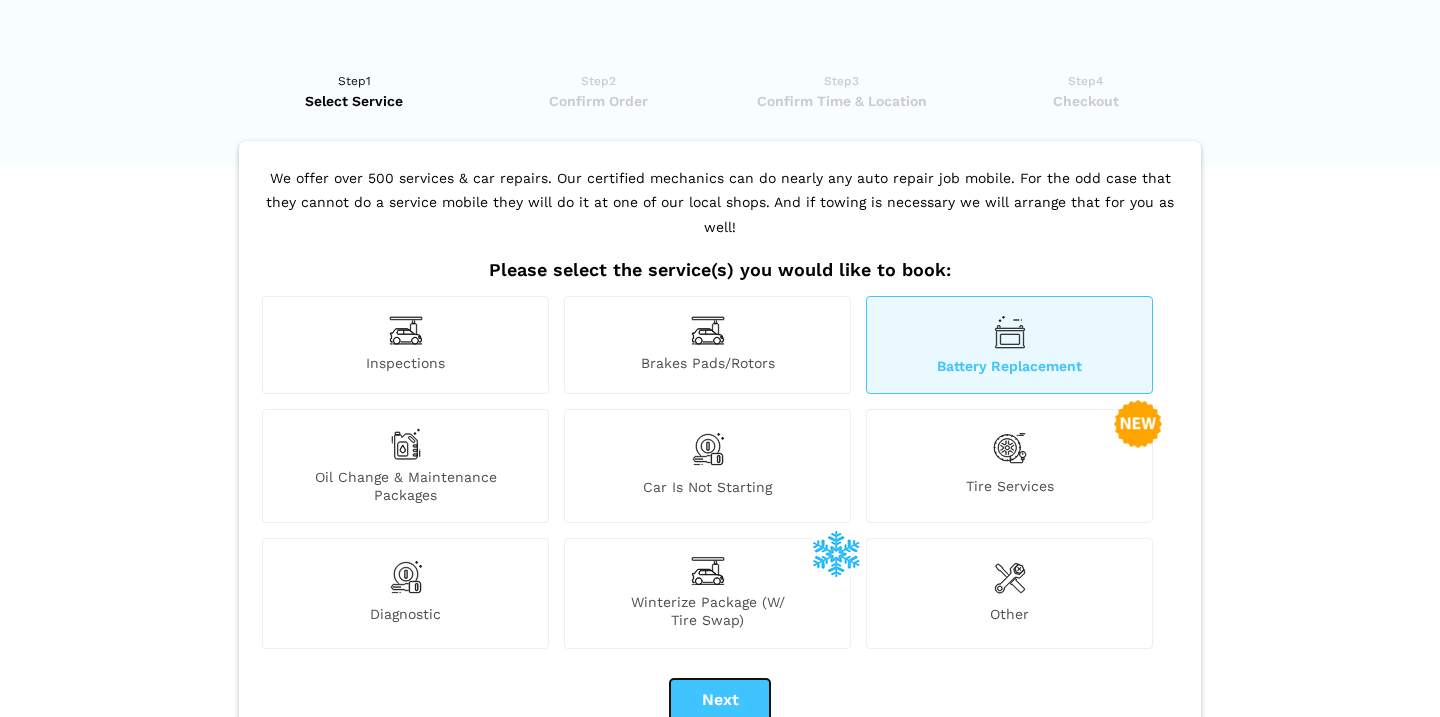 click on "Next" at bounding box center (720, 700) 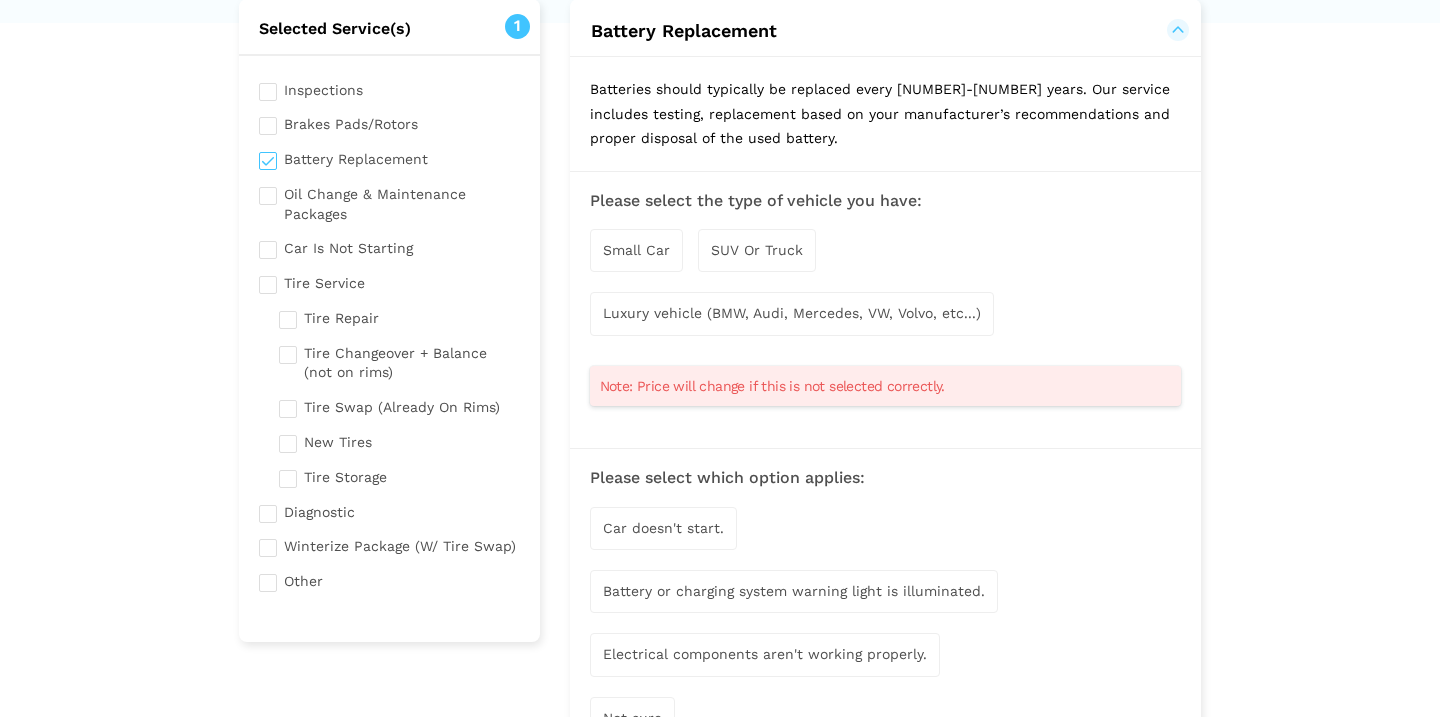 scroll, scrollTop: 157, scrollLeft: 0, axis: vertical 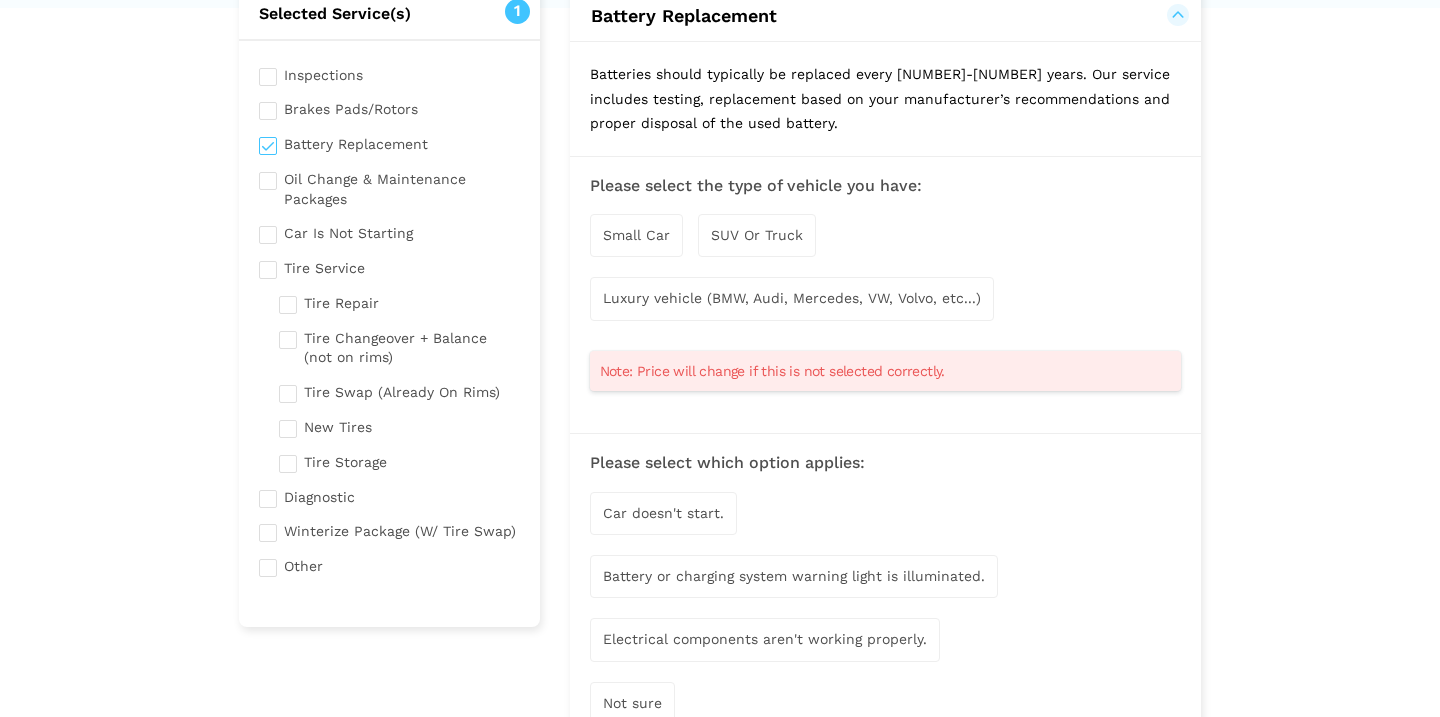 click on "SUV Or Truck" at bounding box center [757, 235] 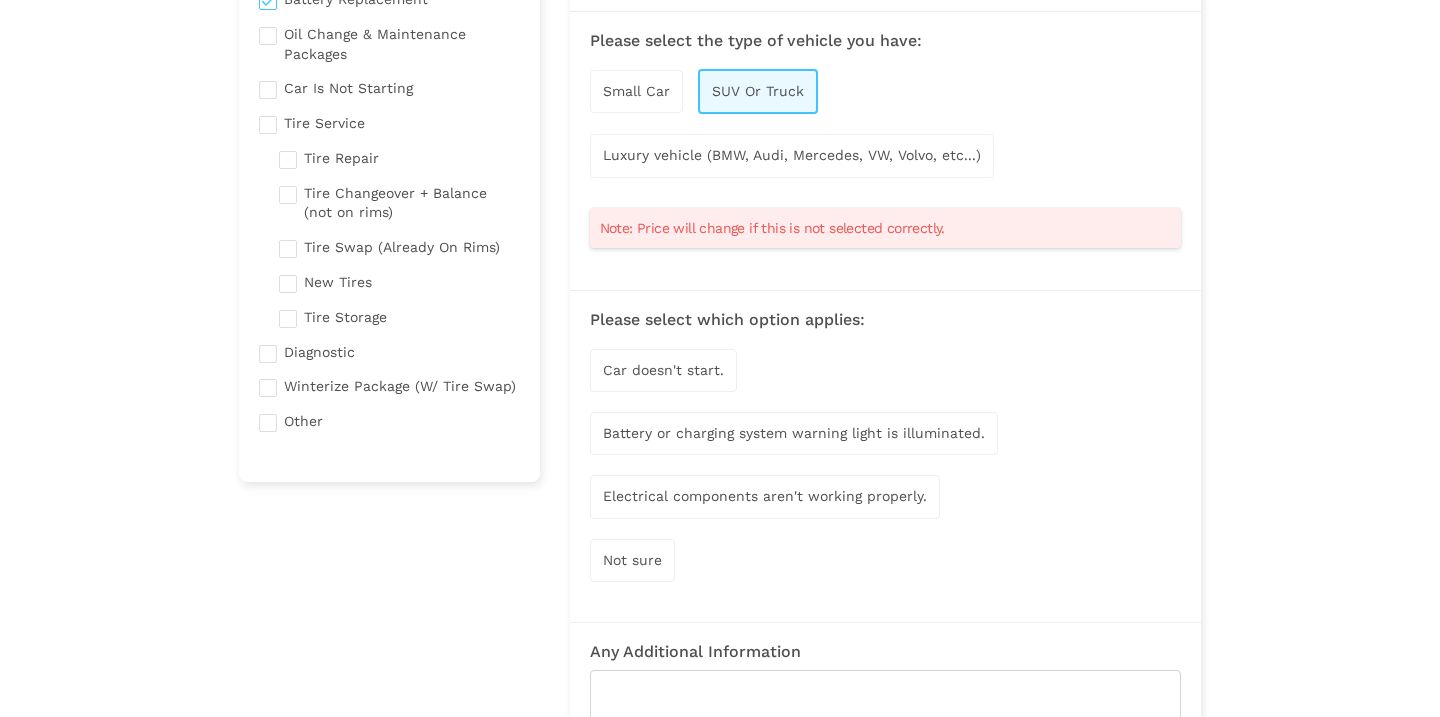 scroll, scrollTop: 322, scrollLeft: 0, axis: vertical 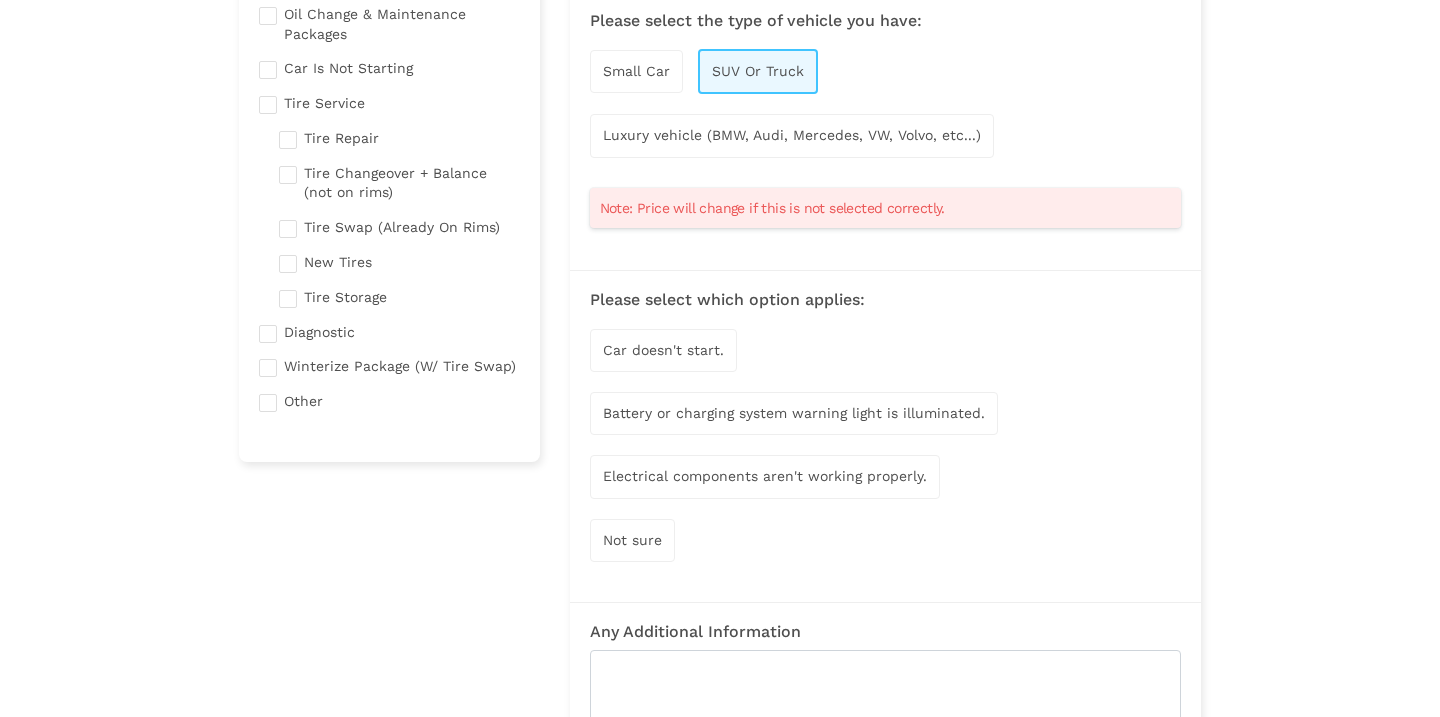 click on "Car doesn't start." at bounding box center (663, 350) 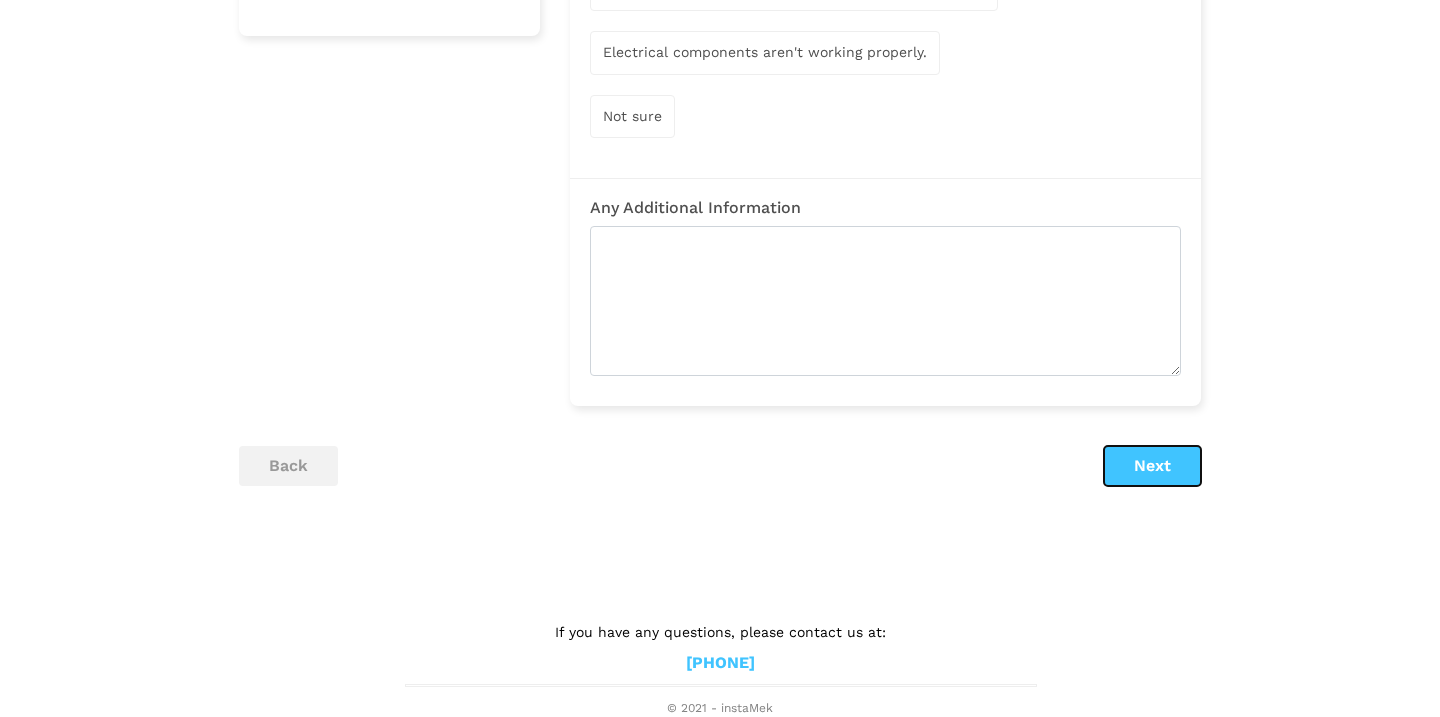 click on "Next" at bounding box center (1152, 466) 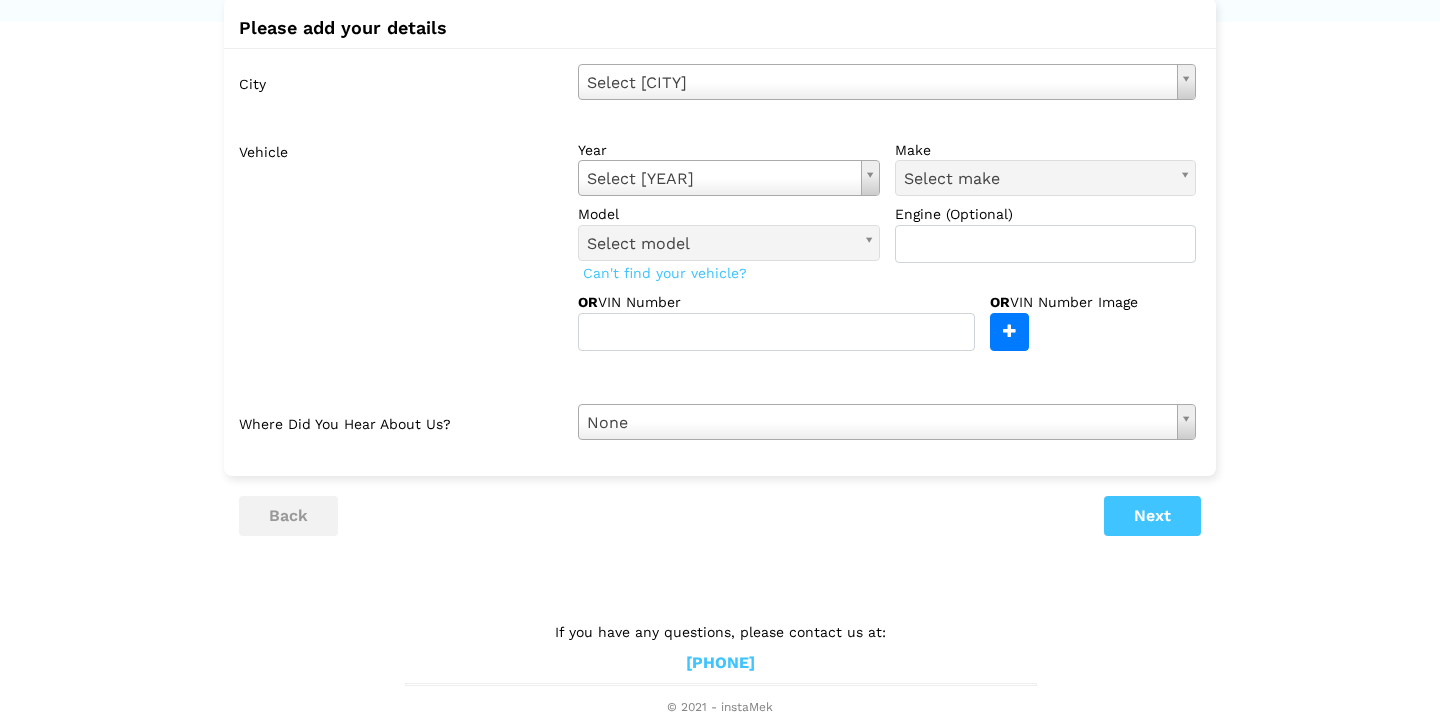 scroll, scrollTop: 0, scrollLeft: 0, axis: both 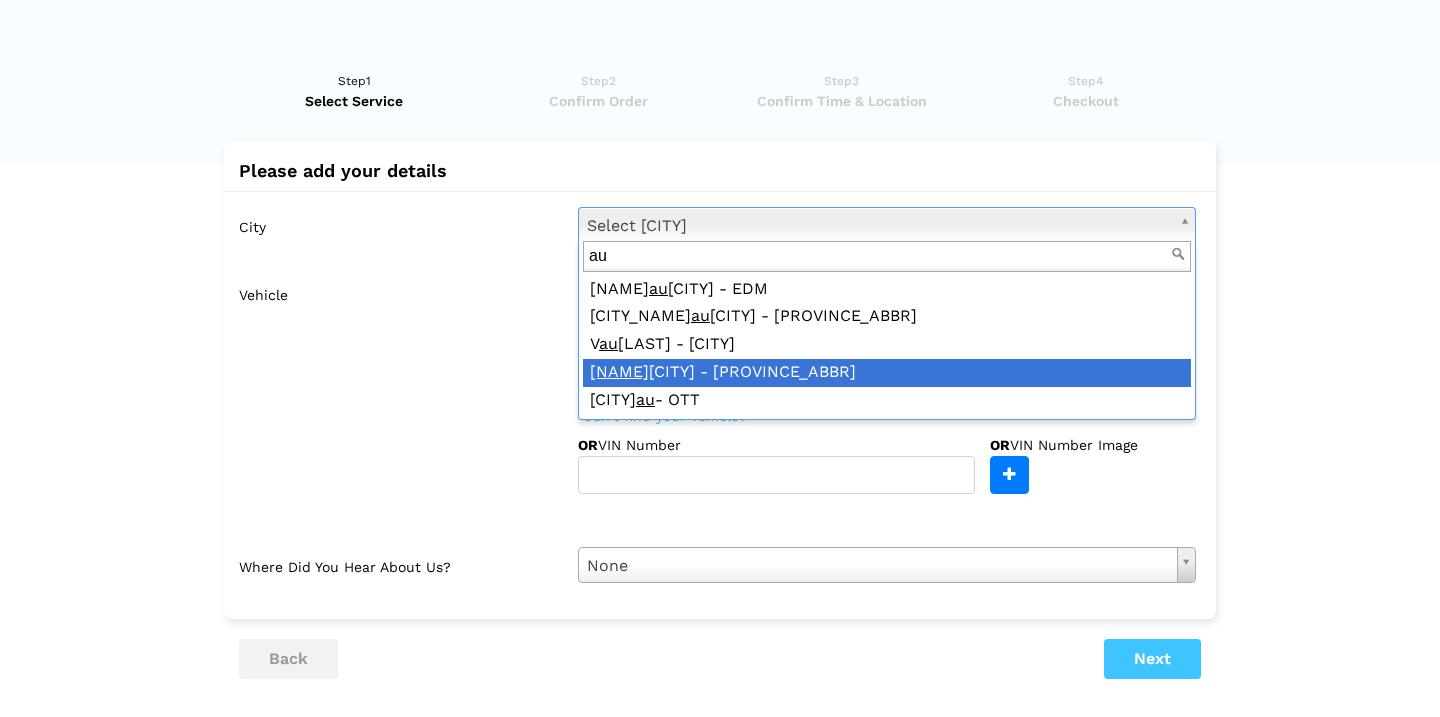 type on "au" 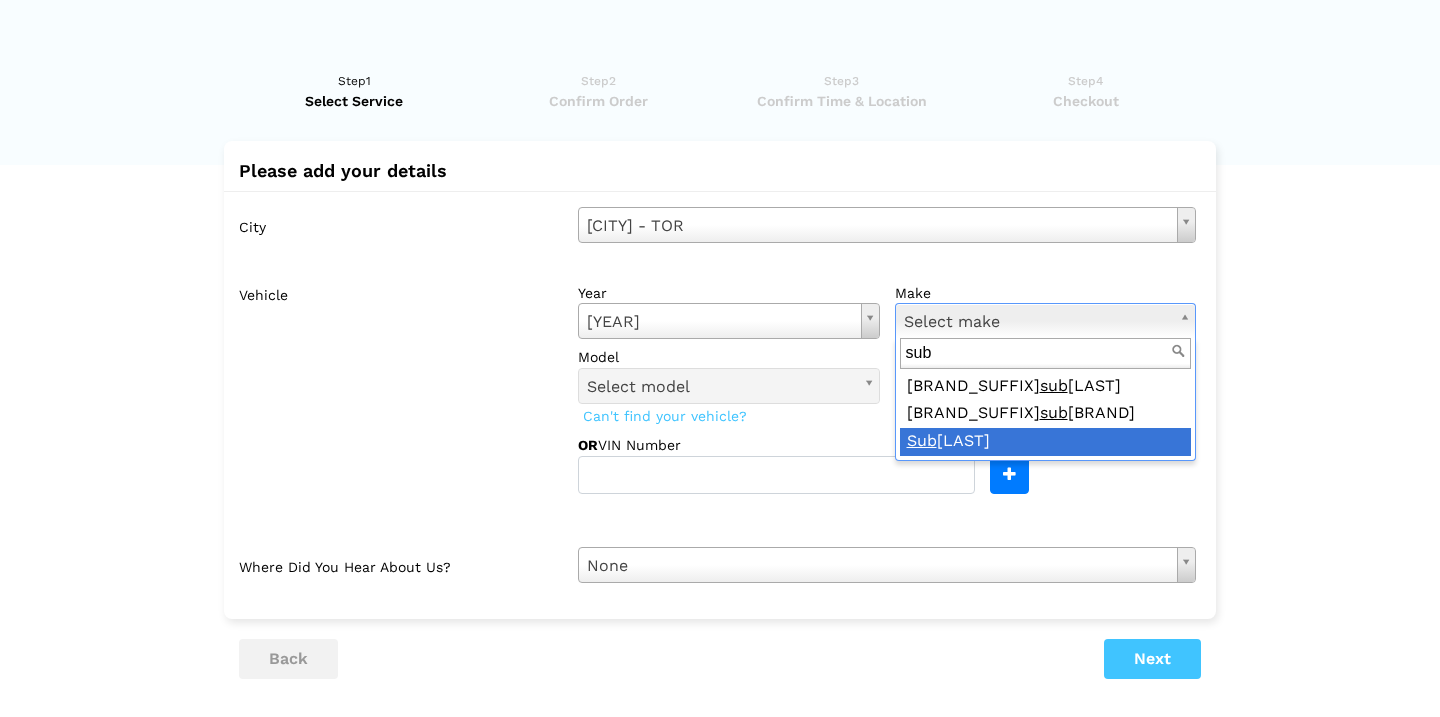 type on "sub" 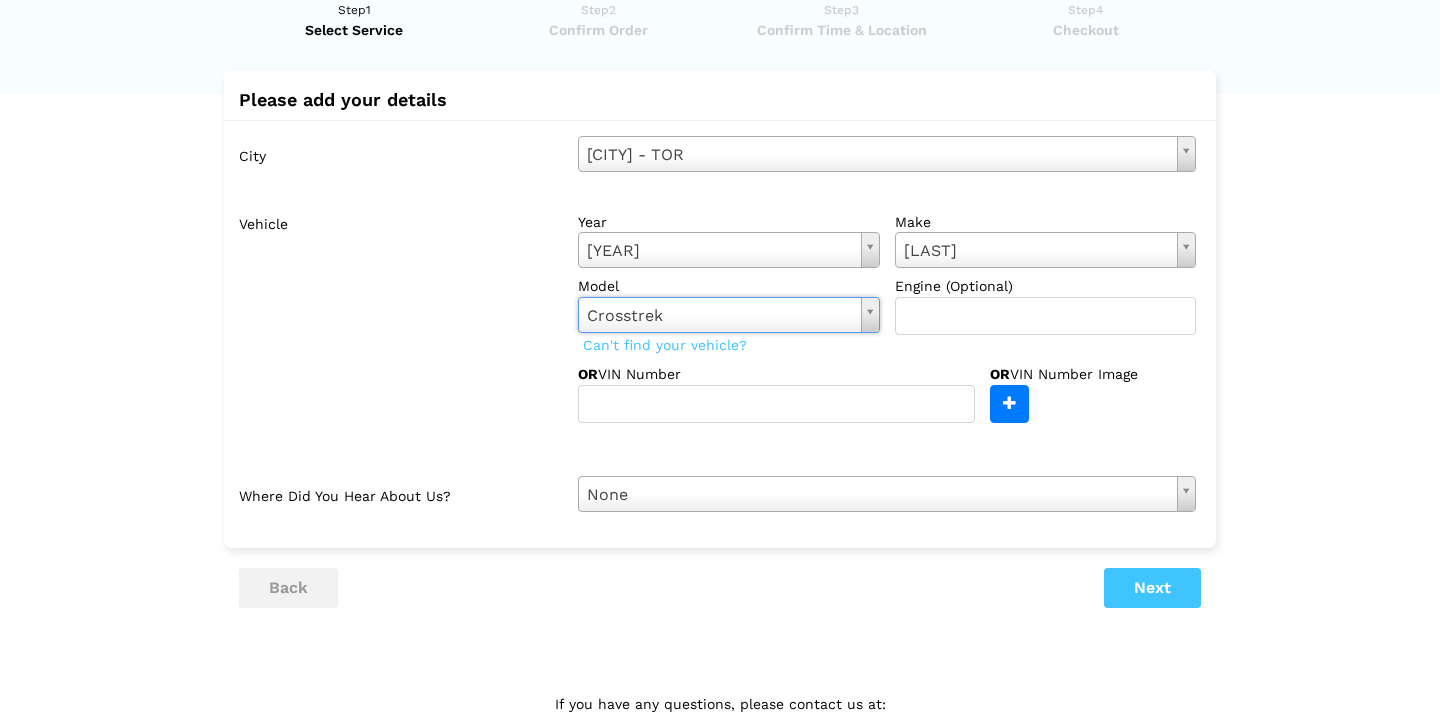scroll, scrollTop: 78, scrollLeft: 0, axis: vertical 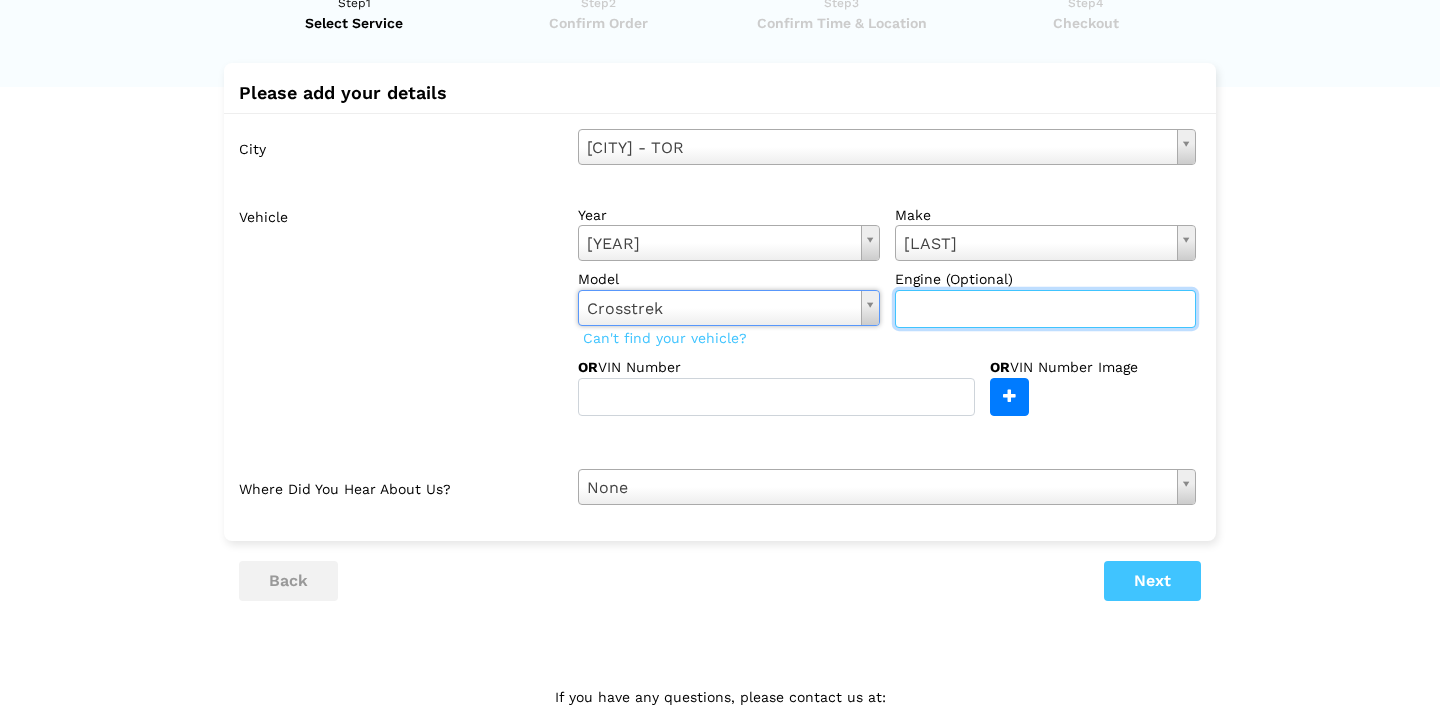 click at bounding box center [1046, 309] 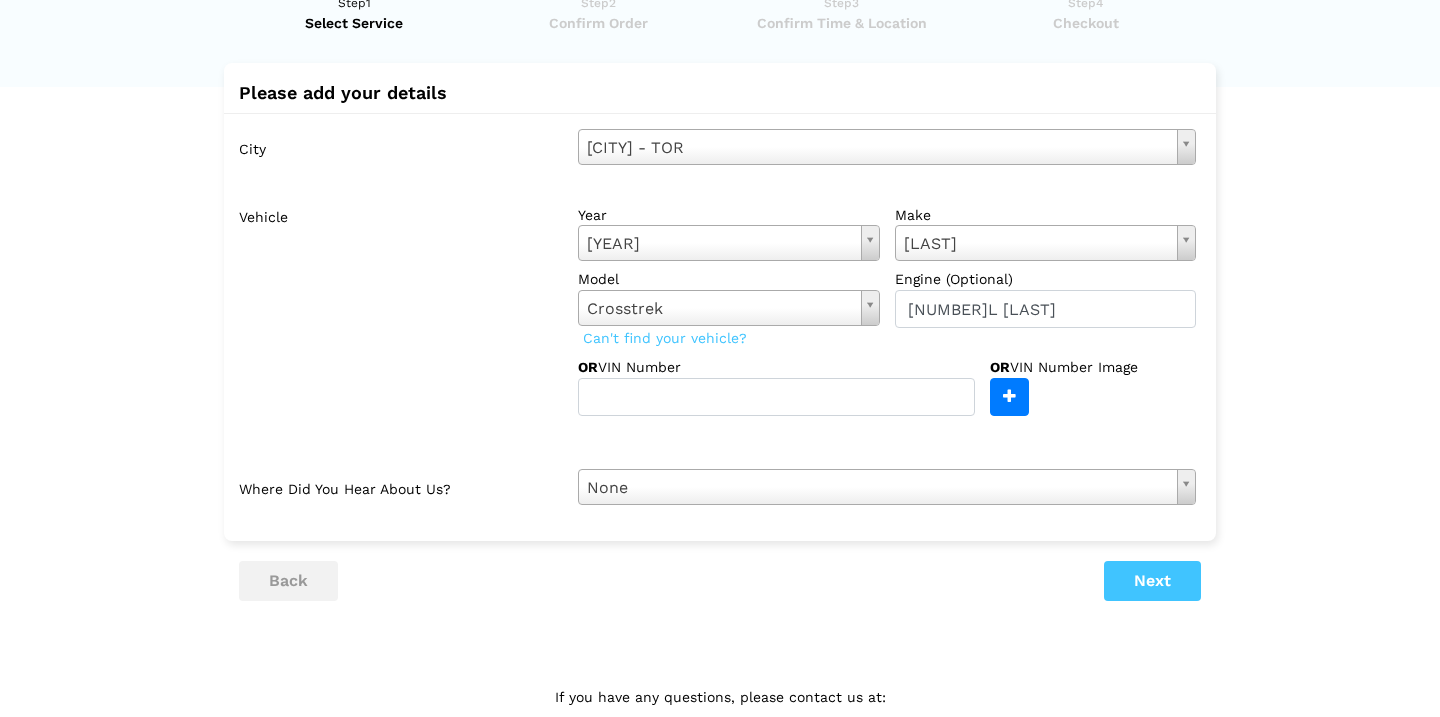click on "Email" at bounding box center (720, 377) 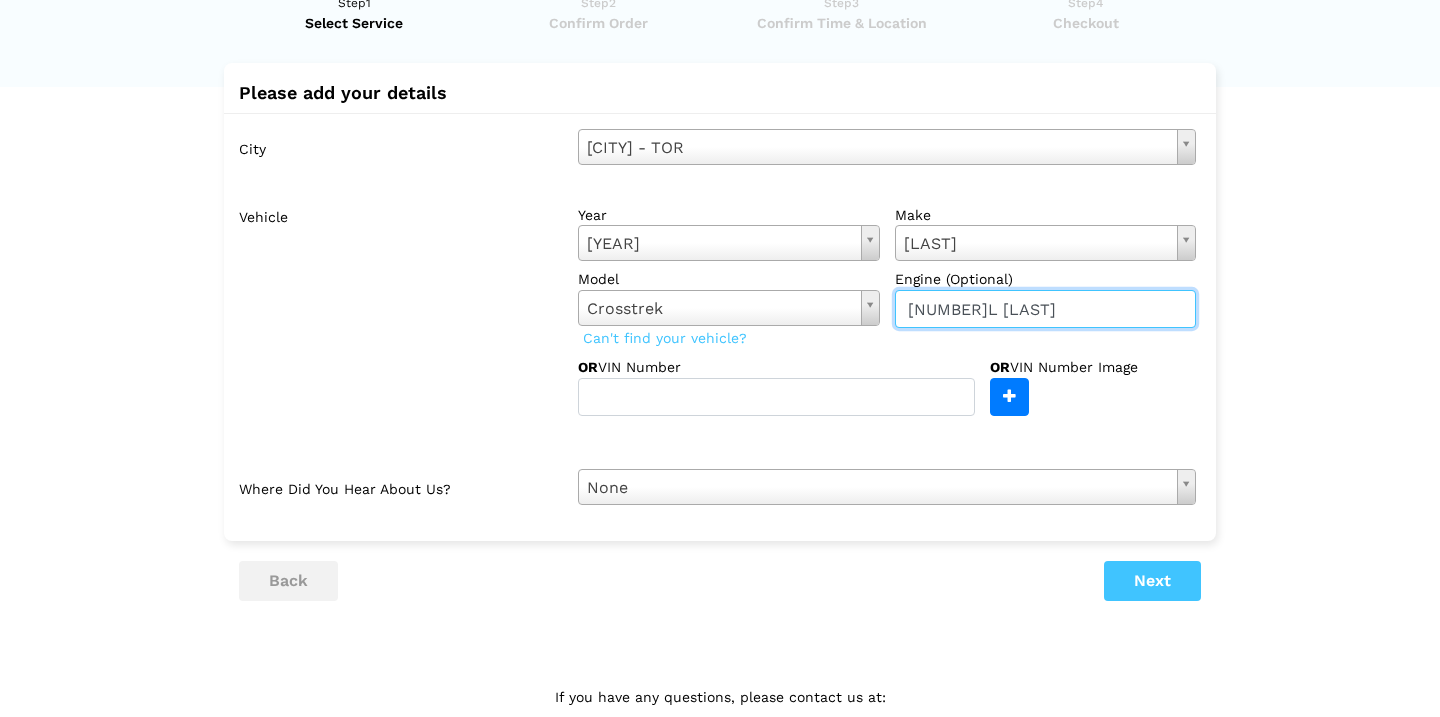 click on "[NUMBER]L [LAST]" at bounding box center (1046, 309) 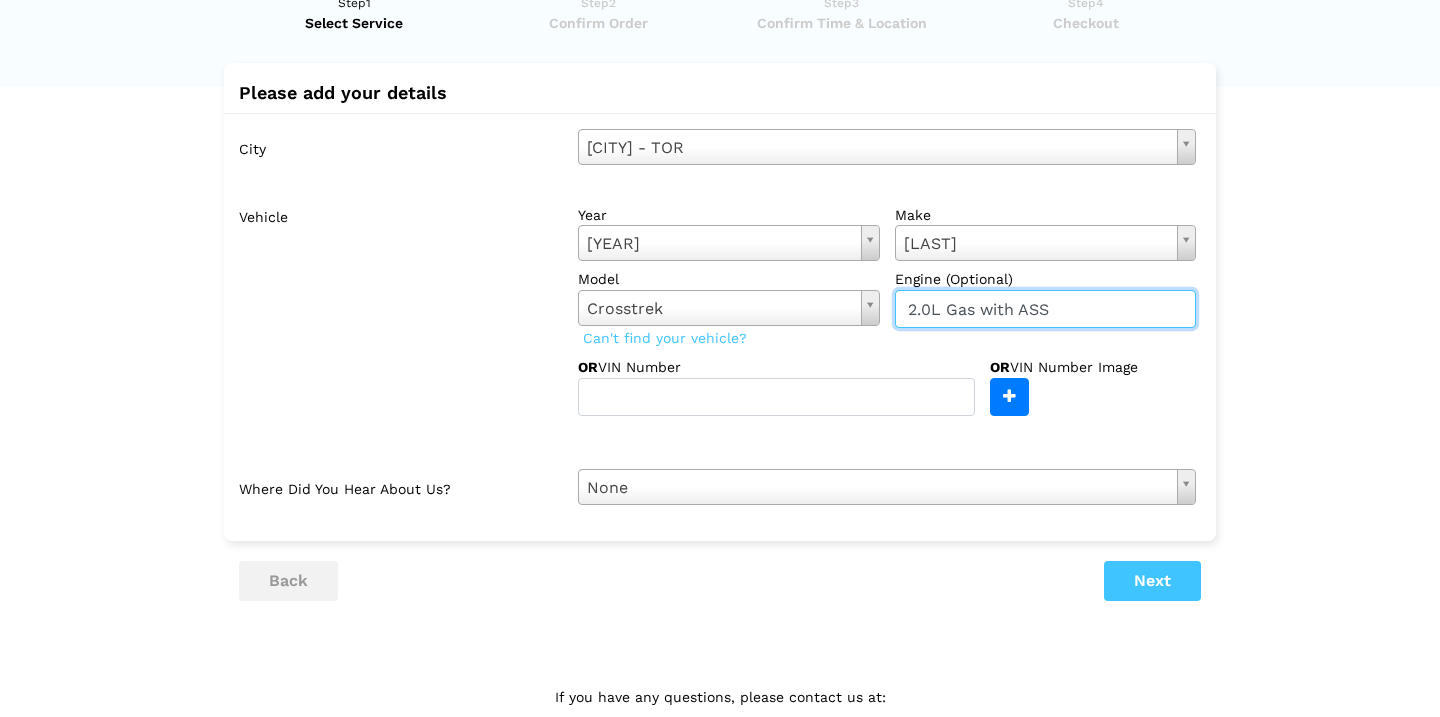 type on "2.0L Gas with ASS" 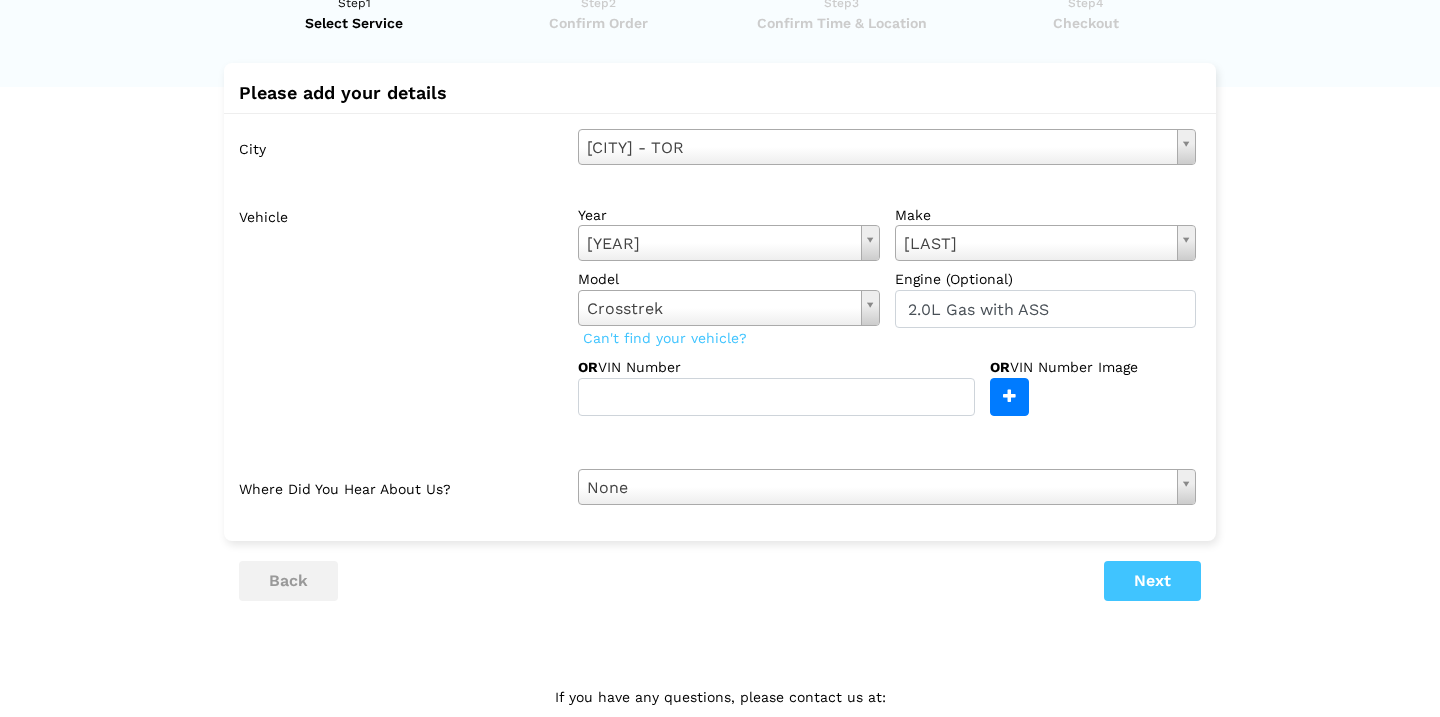 click on "Email" at bounding box center (720, 377) 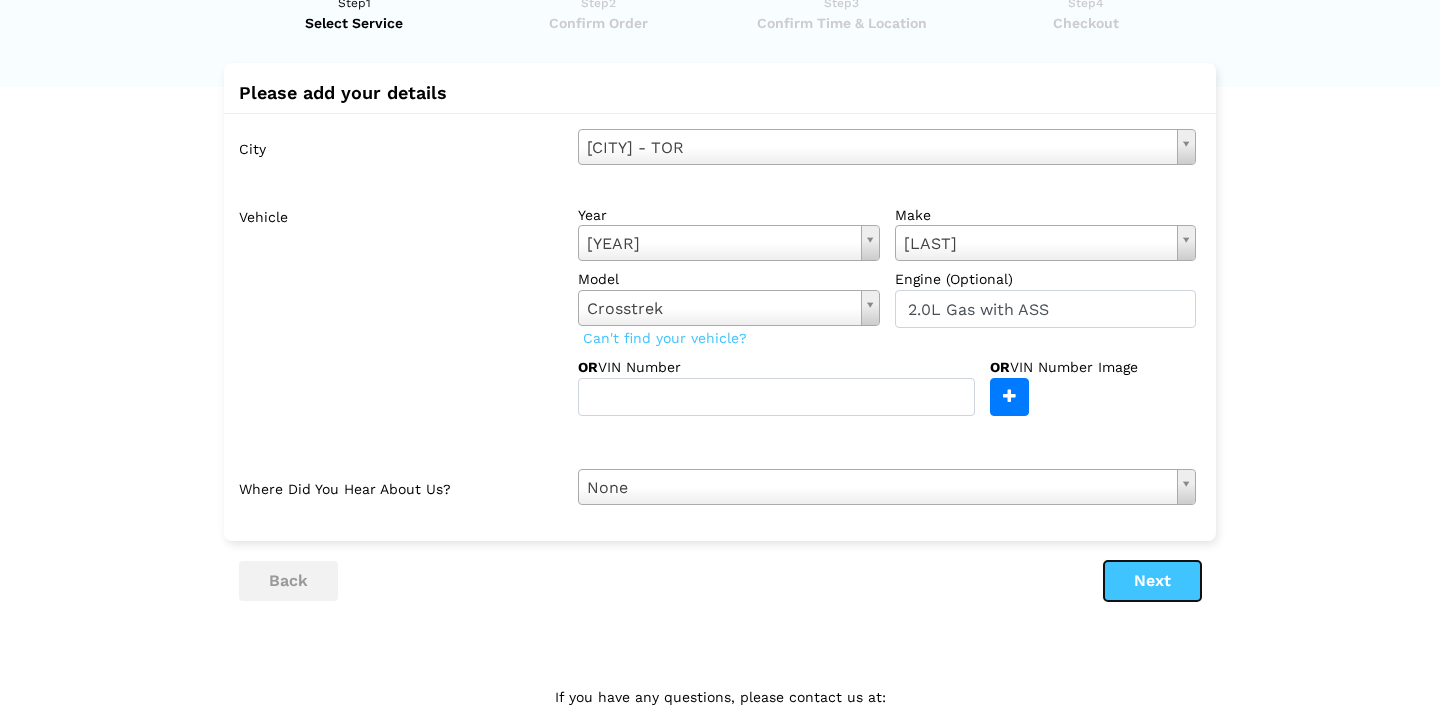 click on "Next" at bounding box center [1152, 581] 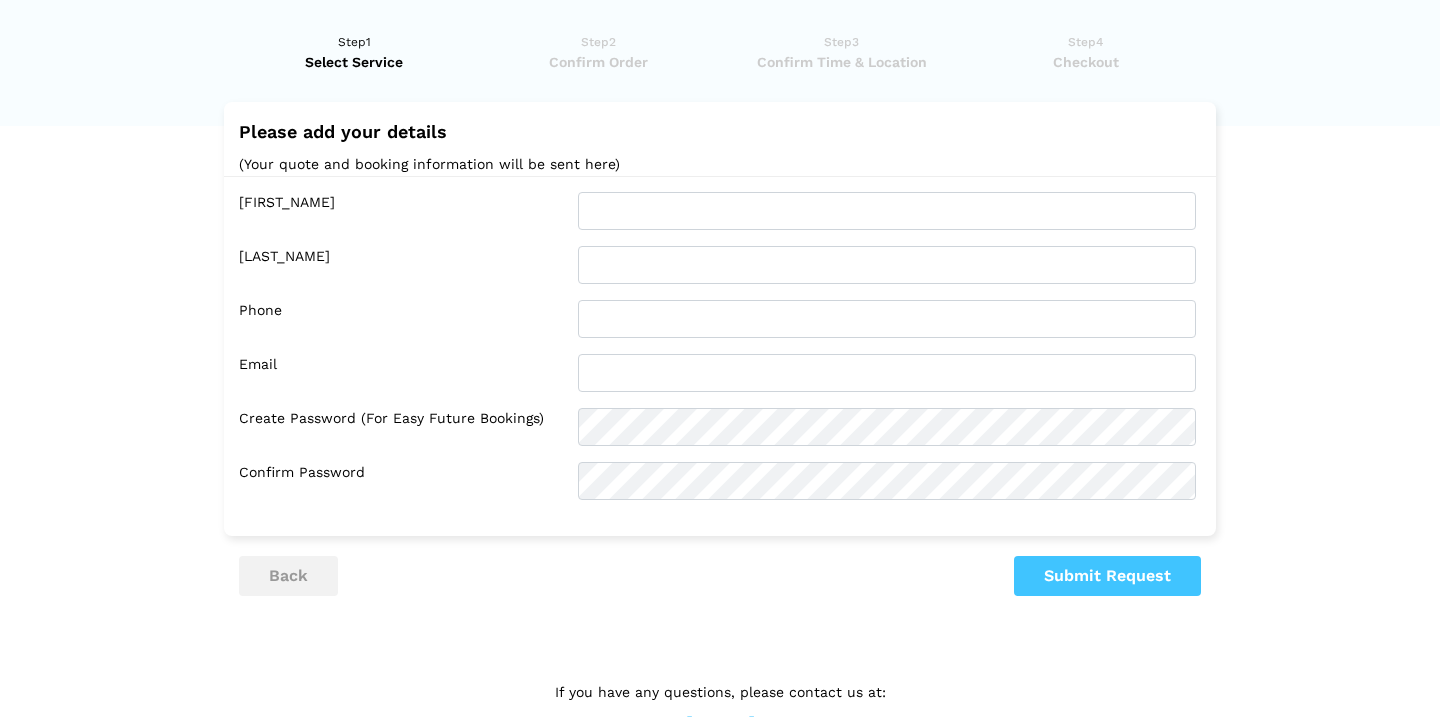 scroll, scrollTop: 37, scrollLeft: 0, axis: vertical 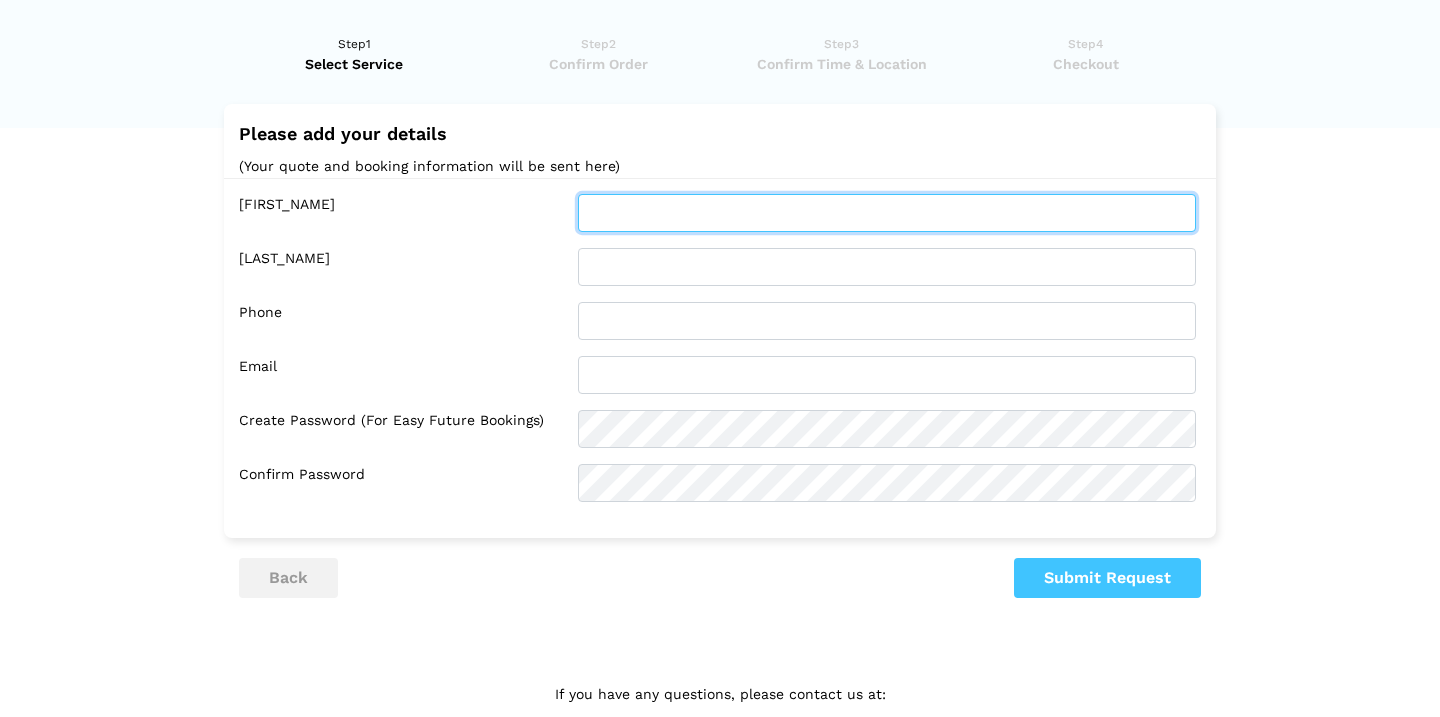 click at bounding box center [887, 213] 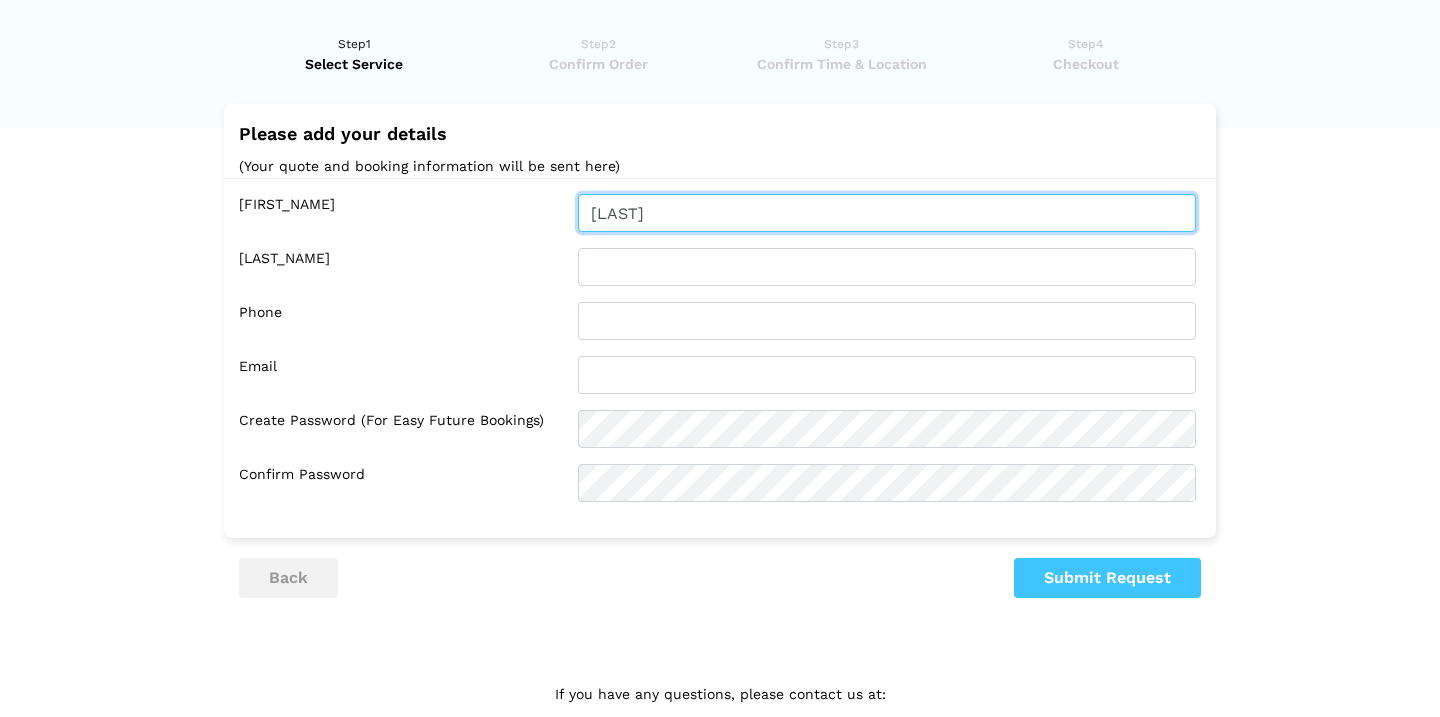 type on "[LAST]" 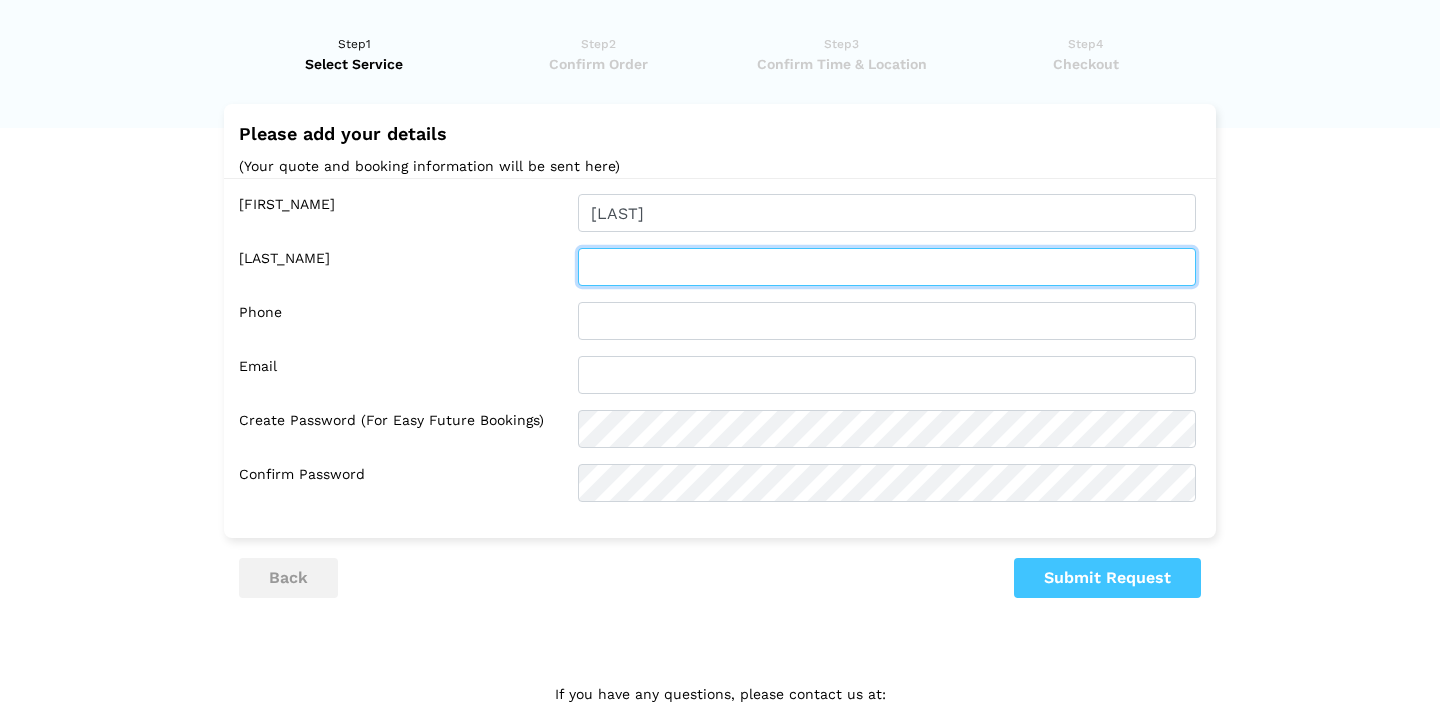 click at bounding box center (887, 267) 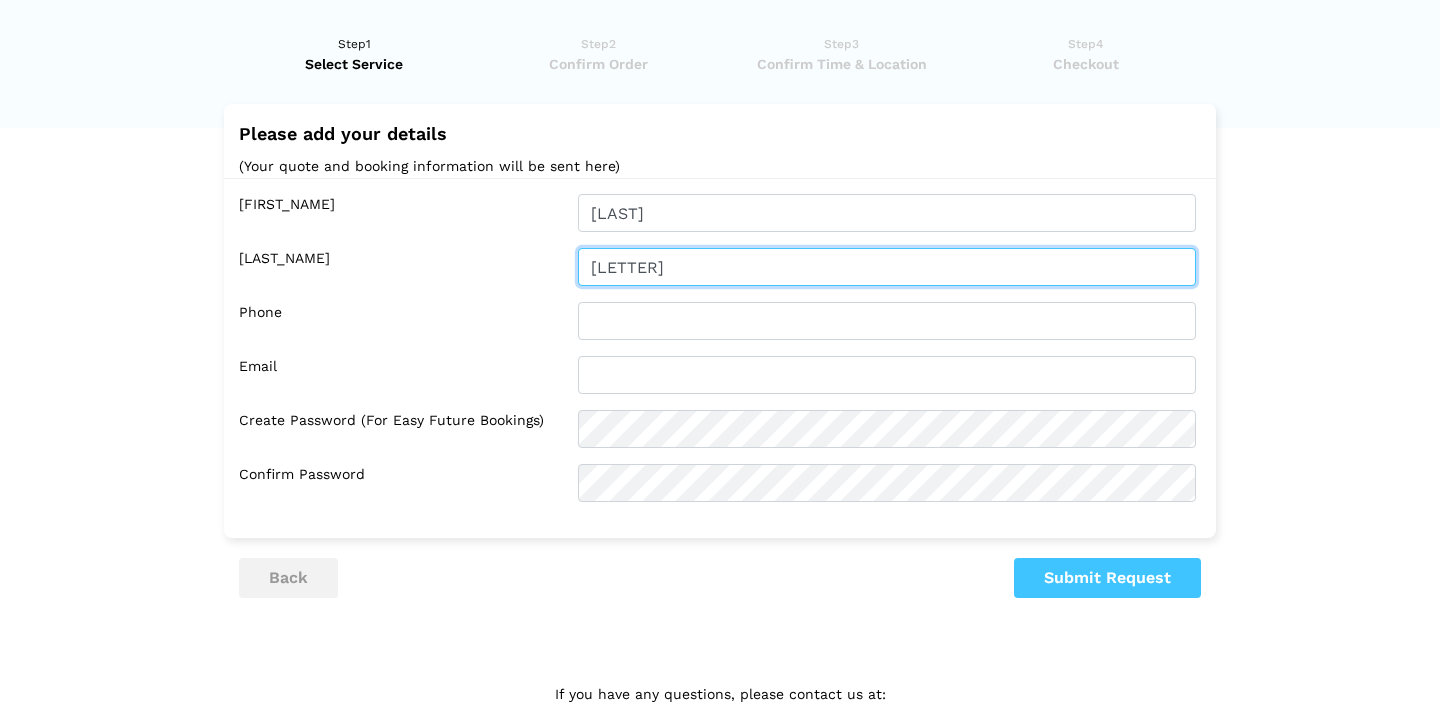 type on "[LETTER]" 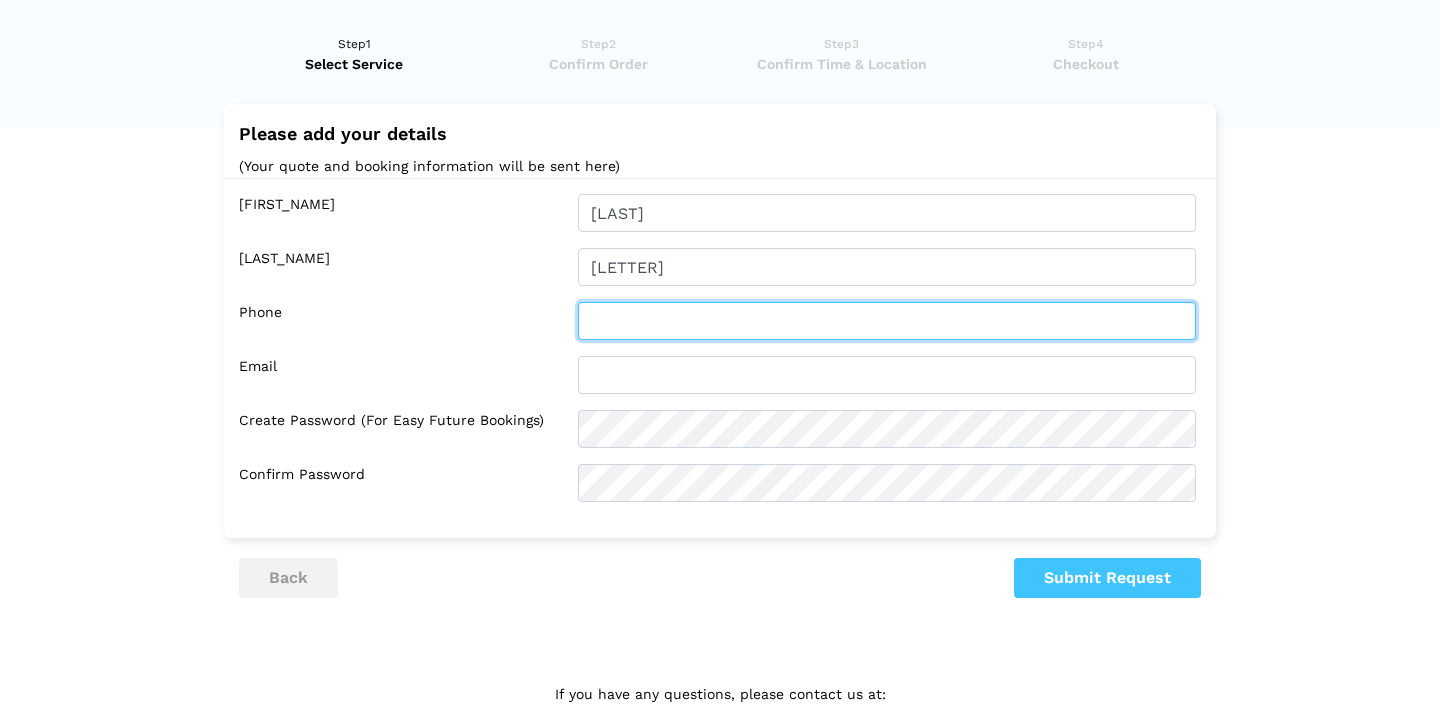 click at bounding box center (887, 321) 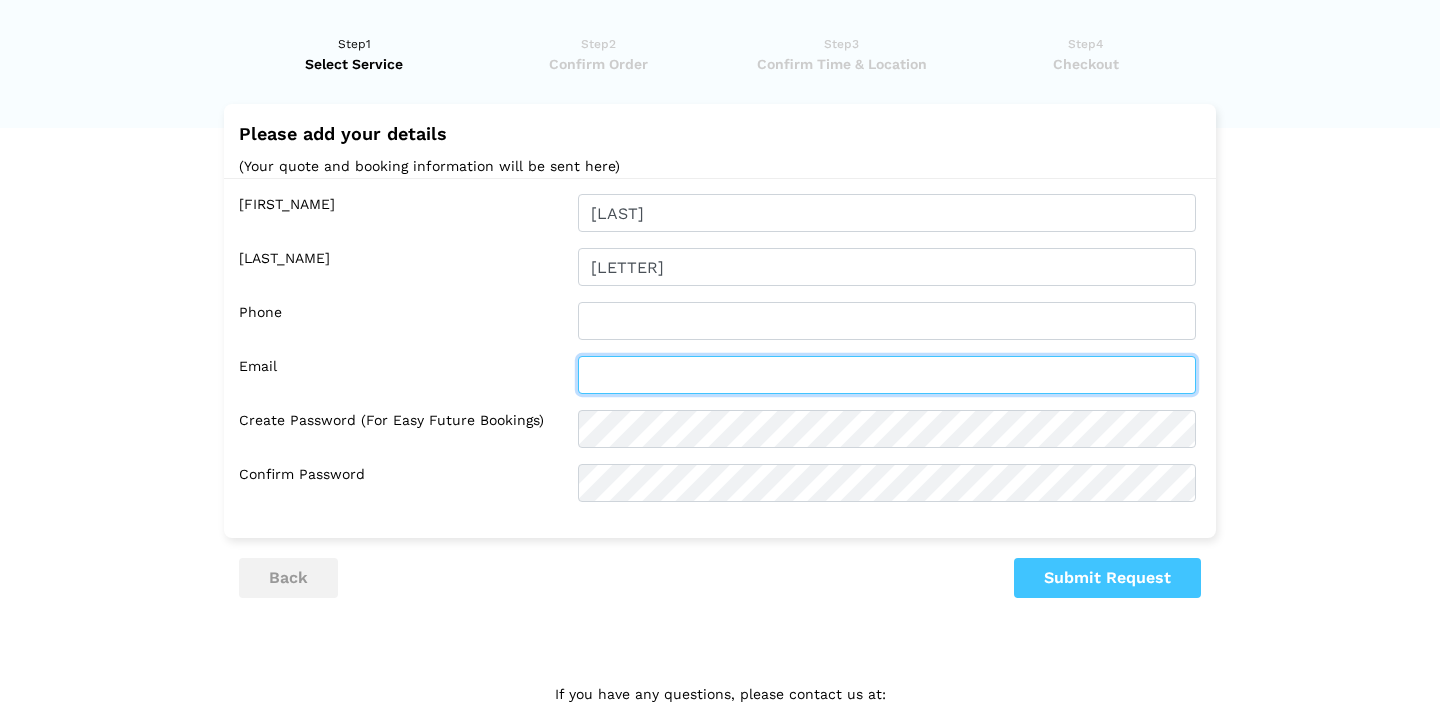 click at bounding box center (887, 375) 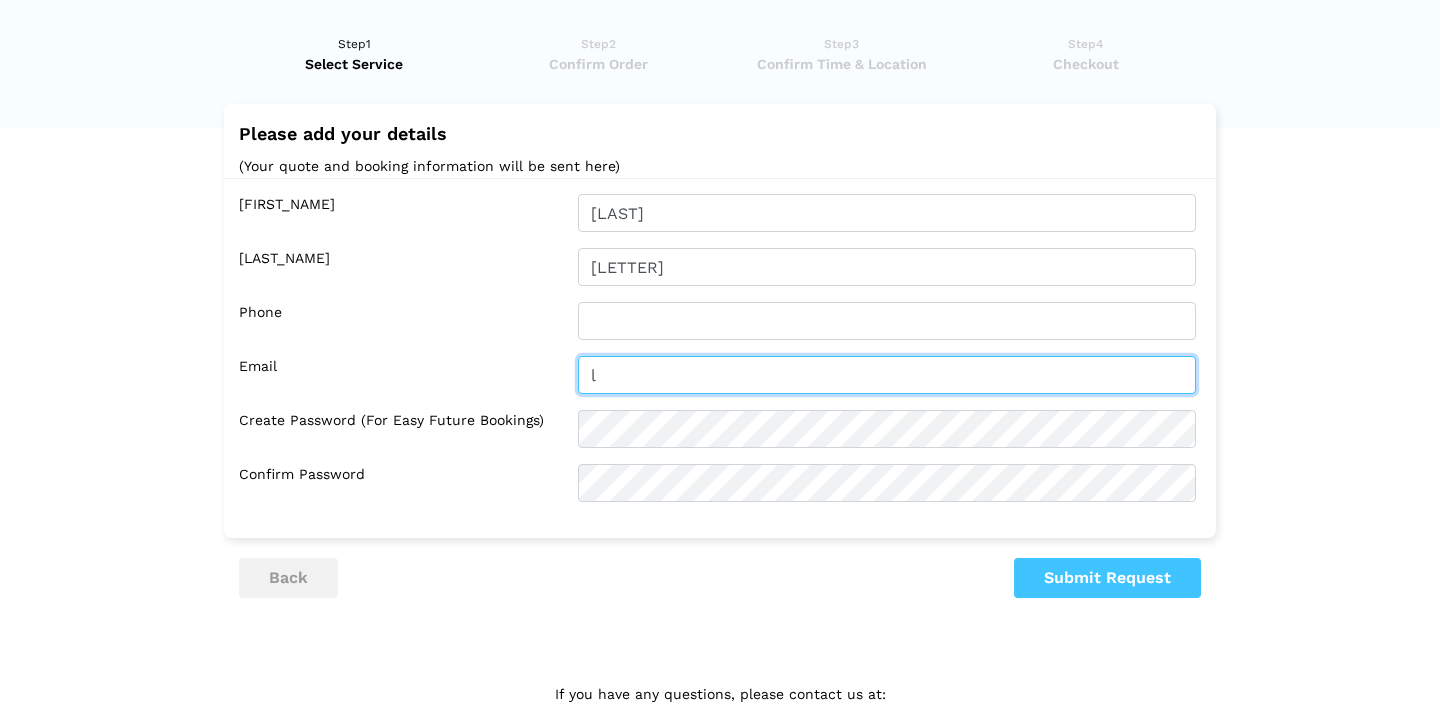type on "l" 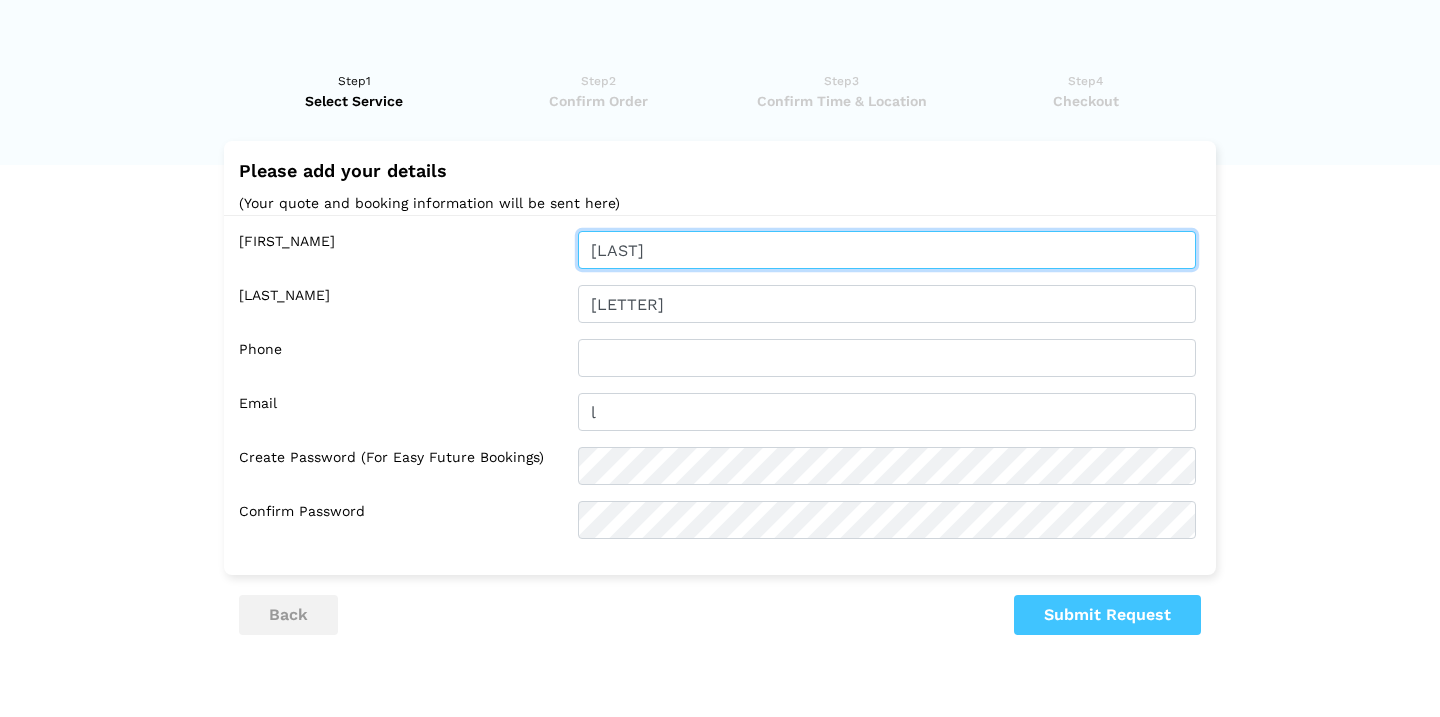 click on "[LAST]" at bounding box center (887, 250) 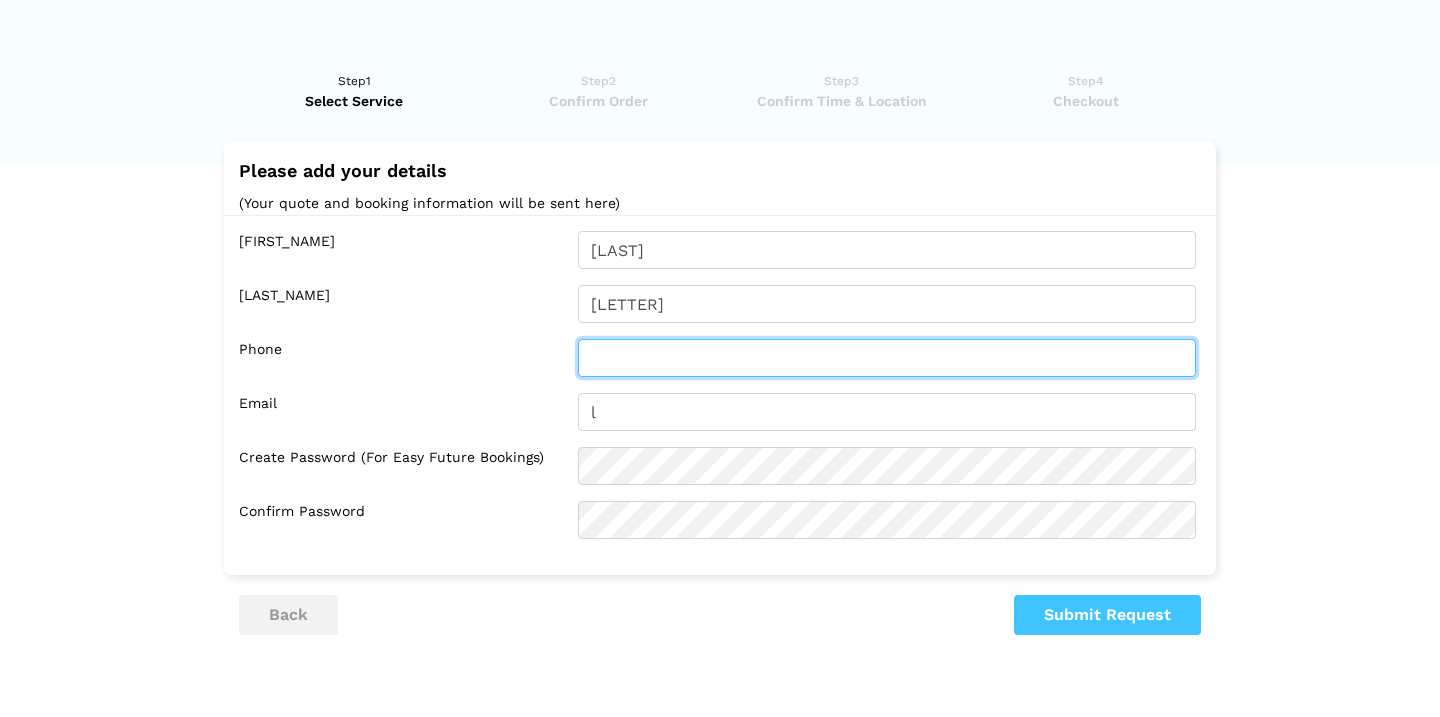 click at bounding box center (887, 358) 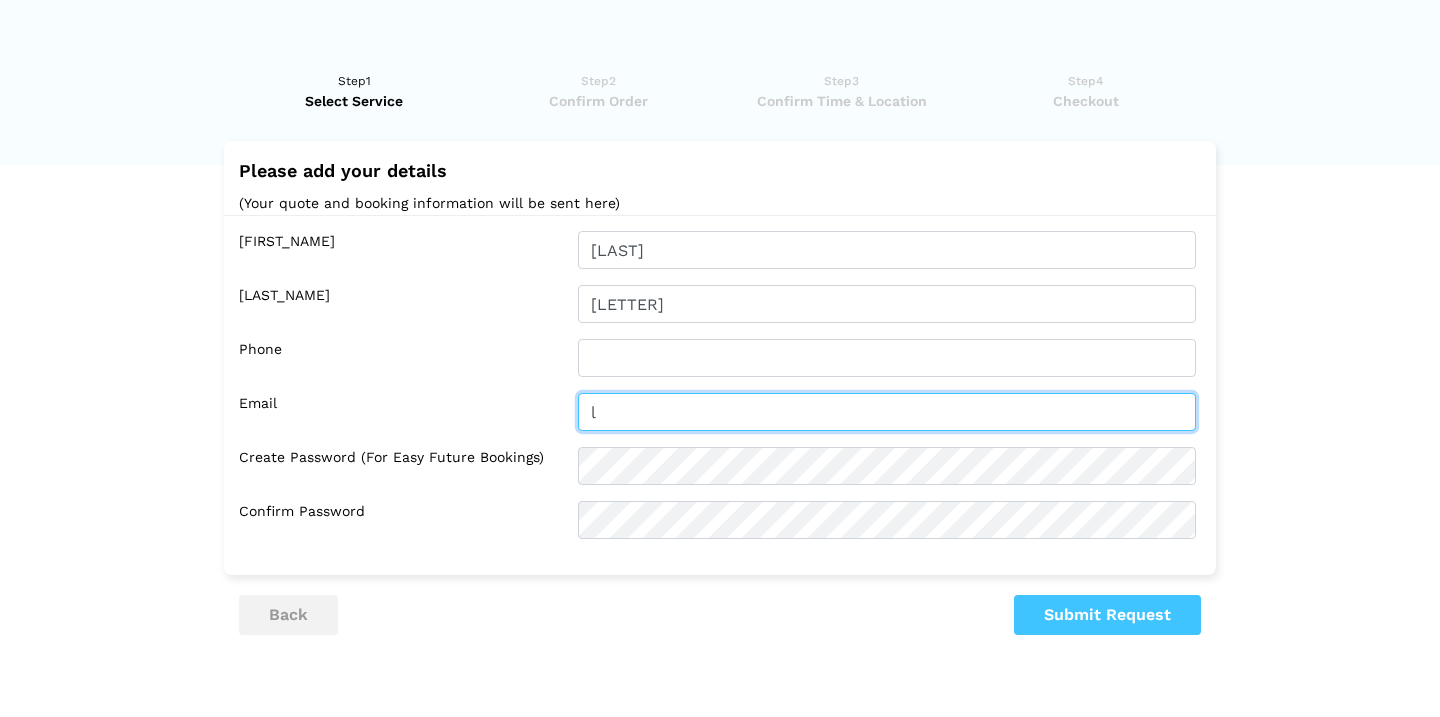 click on "l" at bounding box center (887, 412) 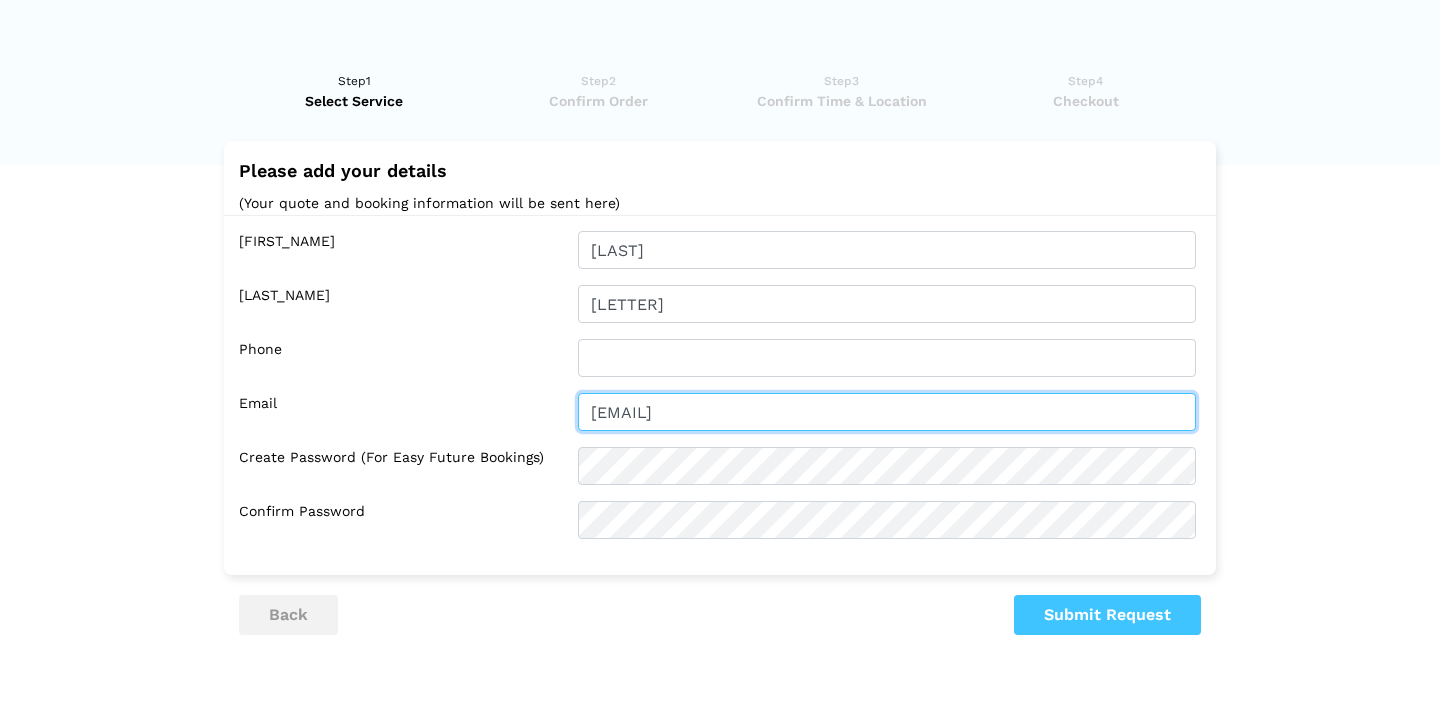 type on "[EMAIL]" 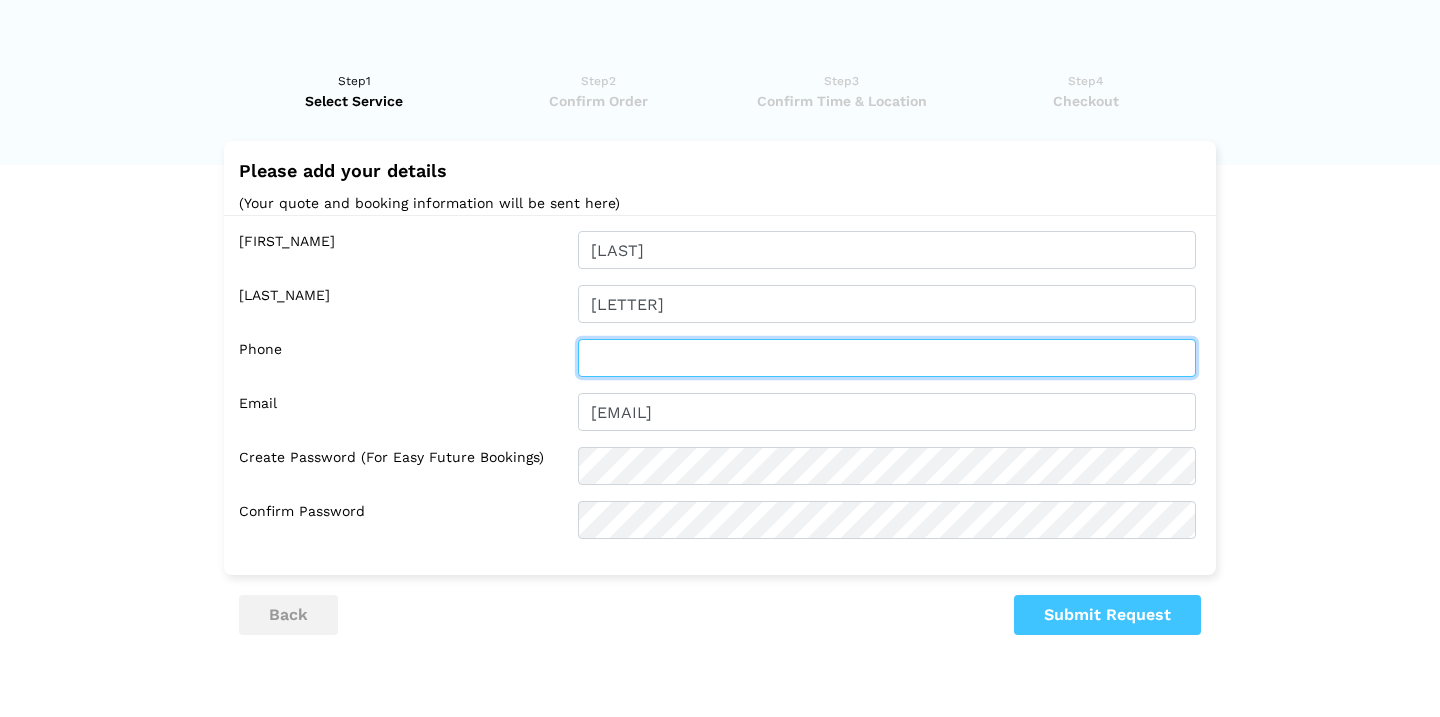 click at bounding box center [887, 358] 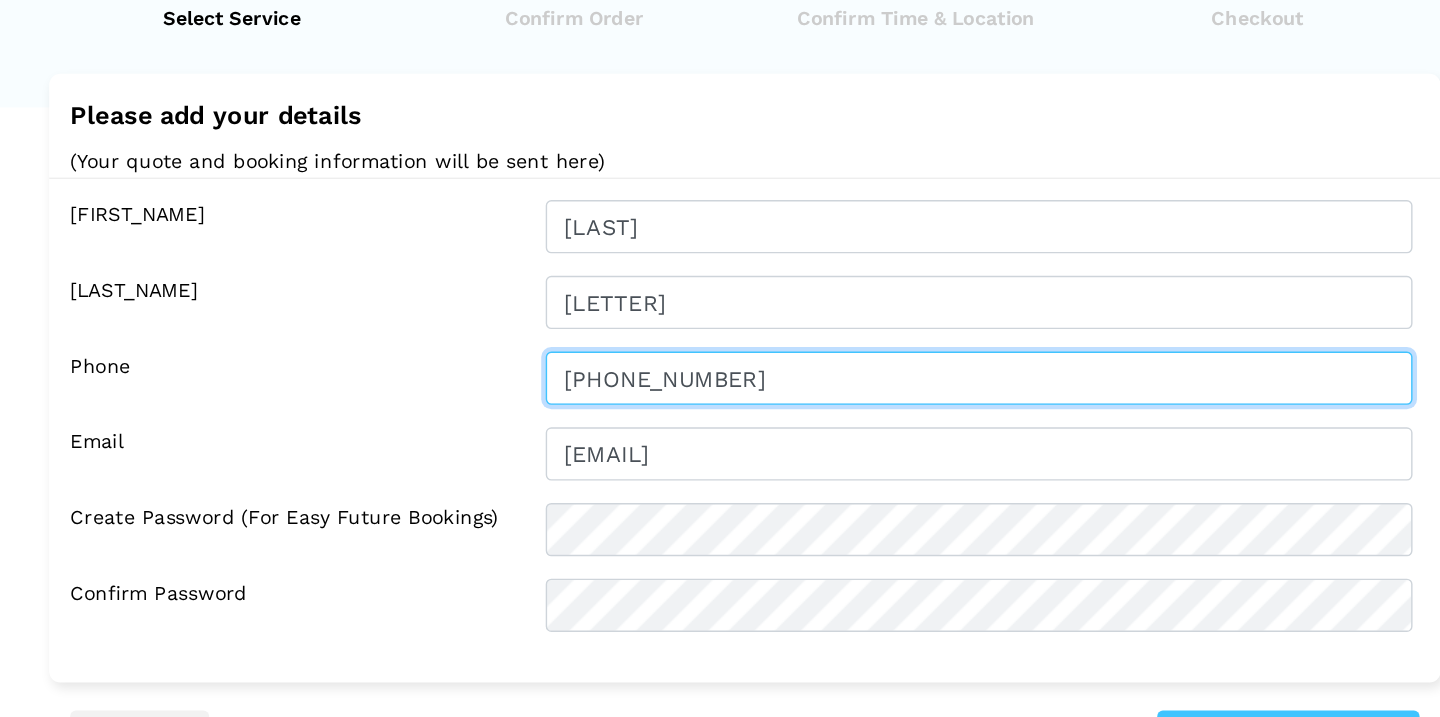 click on "[PHONE_NUMBER]" at bounding box center [887, 358] 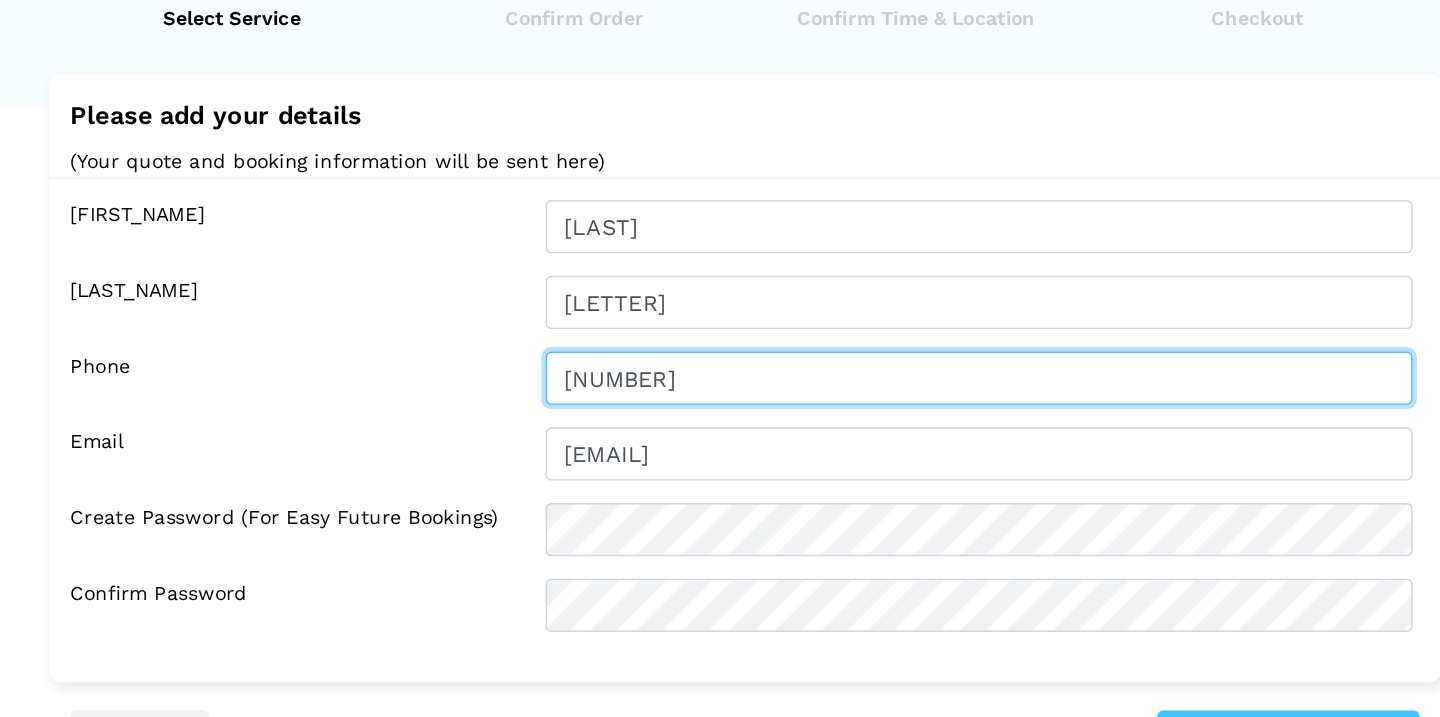 type on "[NUMBER]" 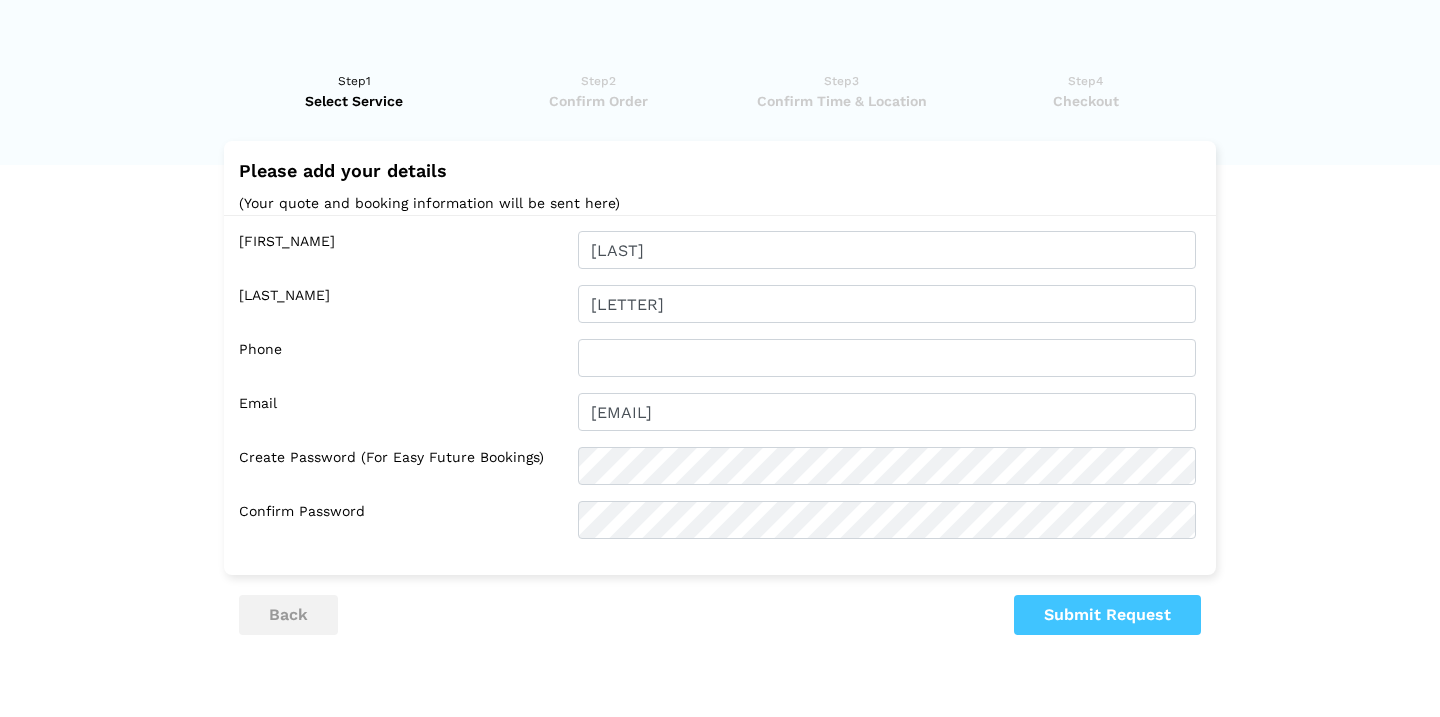 click on "[LAST_NAME]" at bounding box center (401, 304) 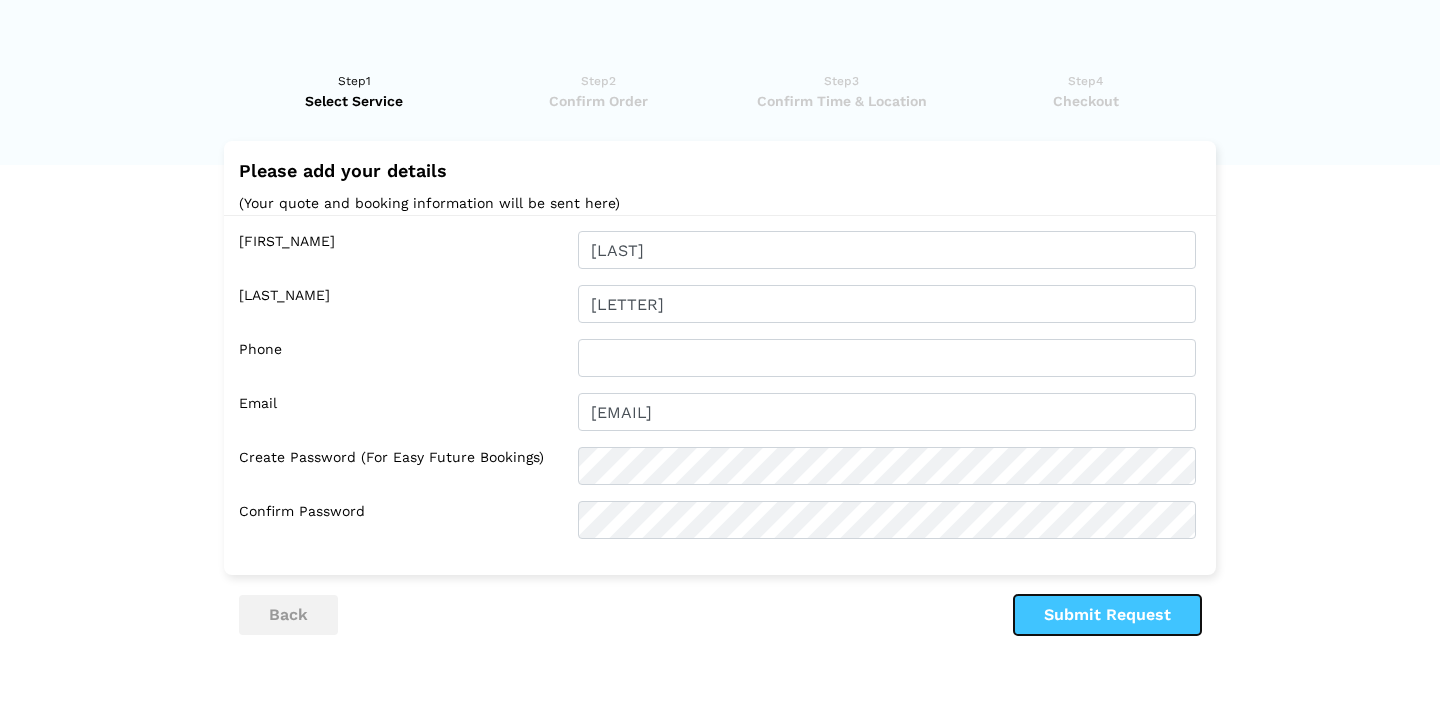 click on "Submit Request" at bounding box center (1107, 615) 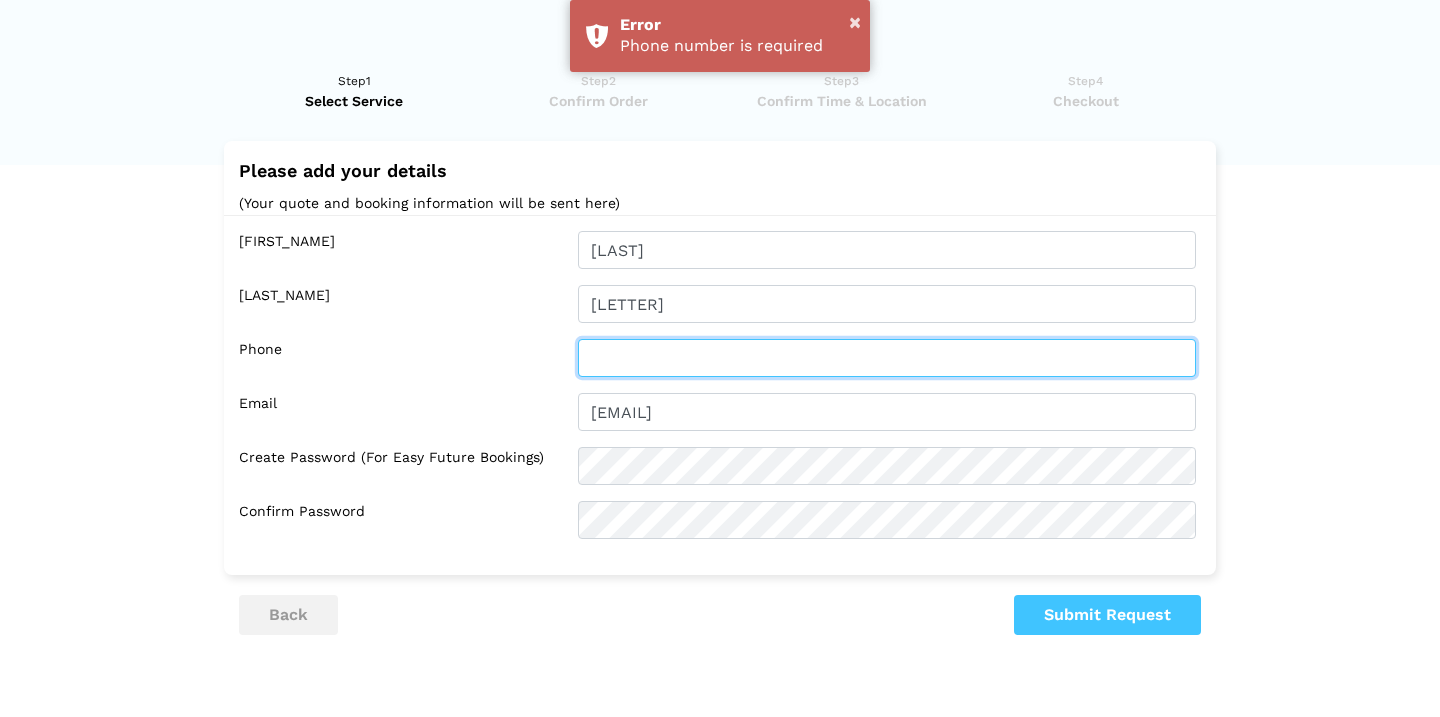 click at bounding box center [887, 358] 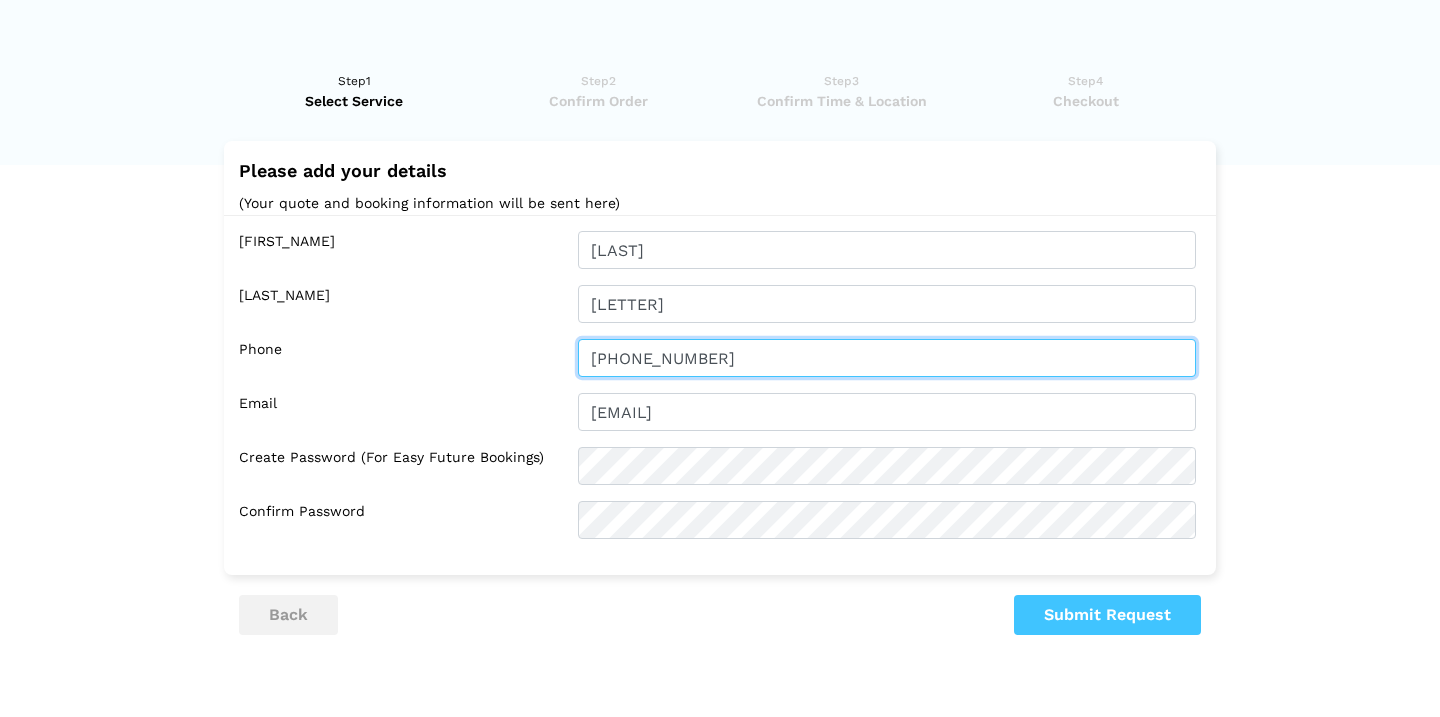 type on "[PHONE_NUMBER]" 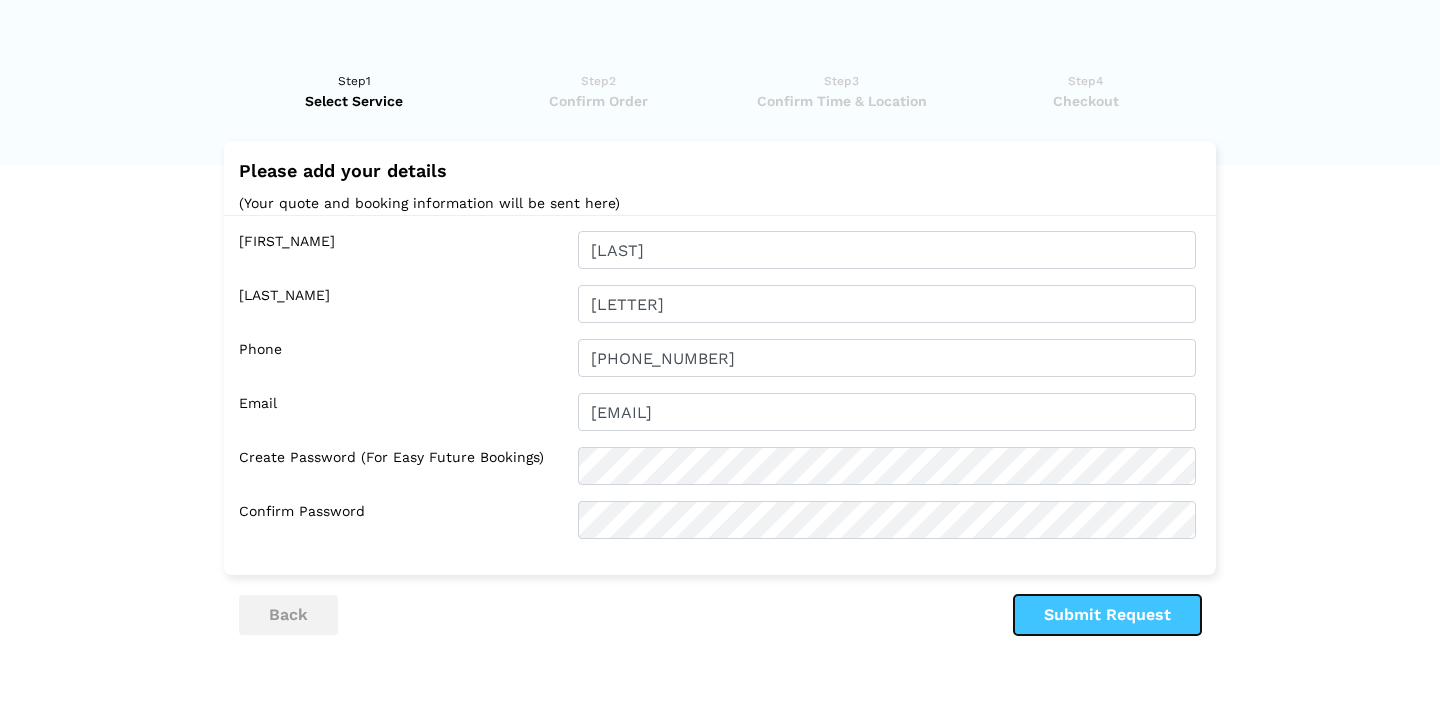 click on "Submit Request" at bounding box center [1107, 615] 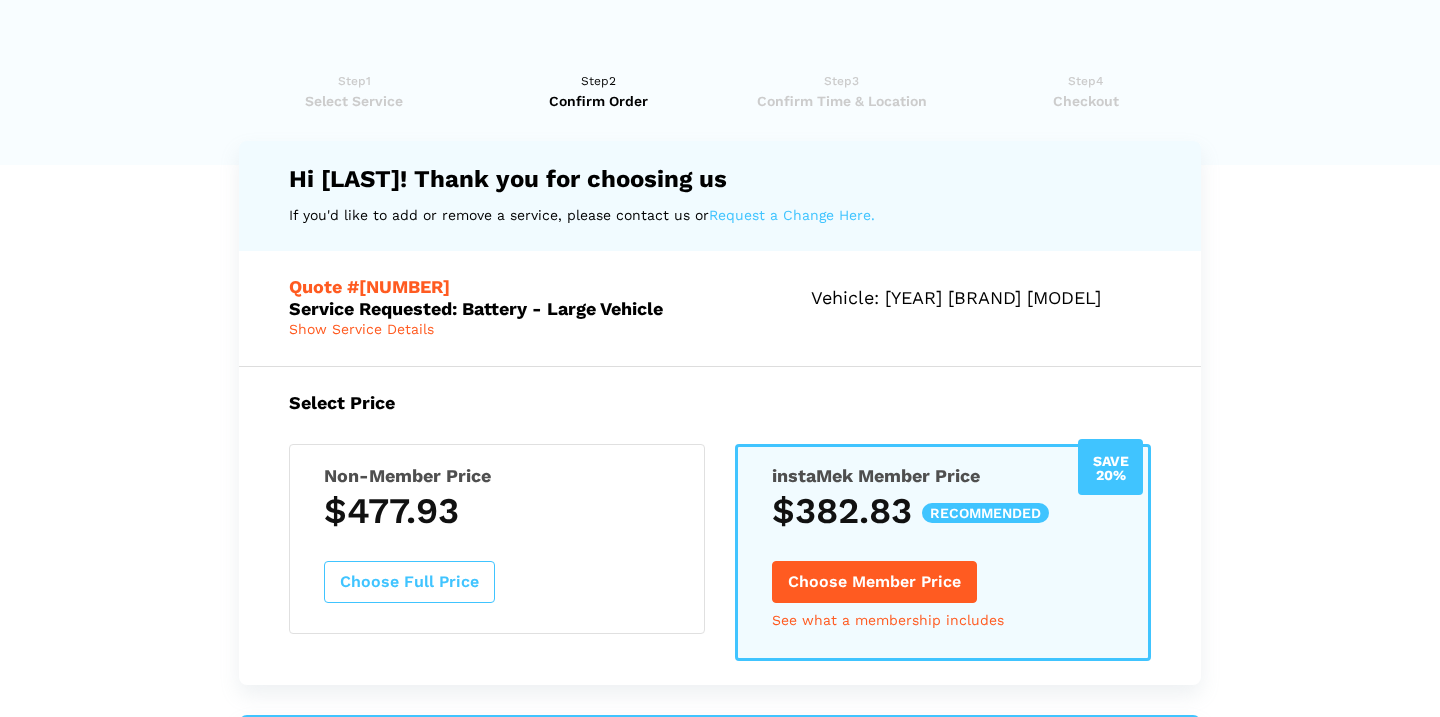 click on "Show Service Details" at bounding box center [361, 329] 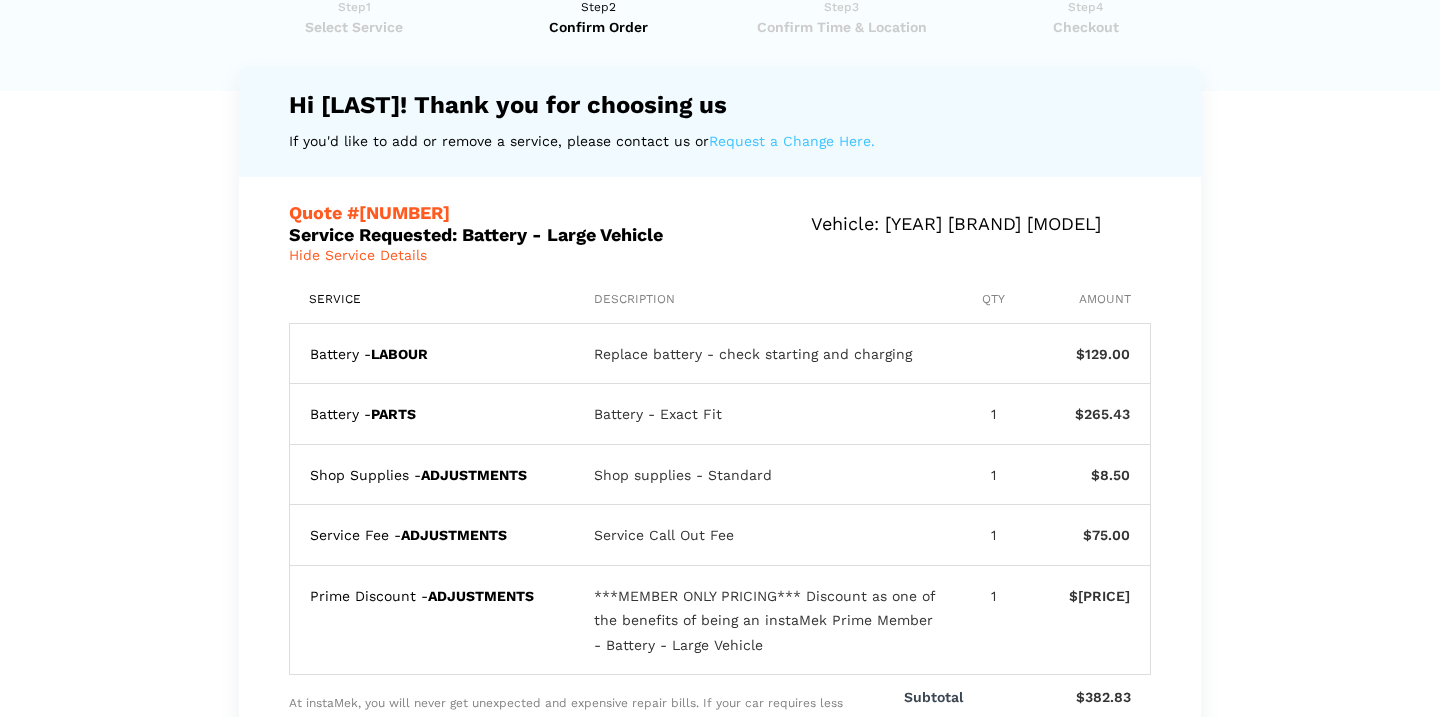 scroll, scrollTop: 94, scrollLeft: 0, axis: vertical 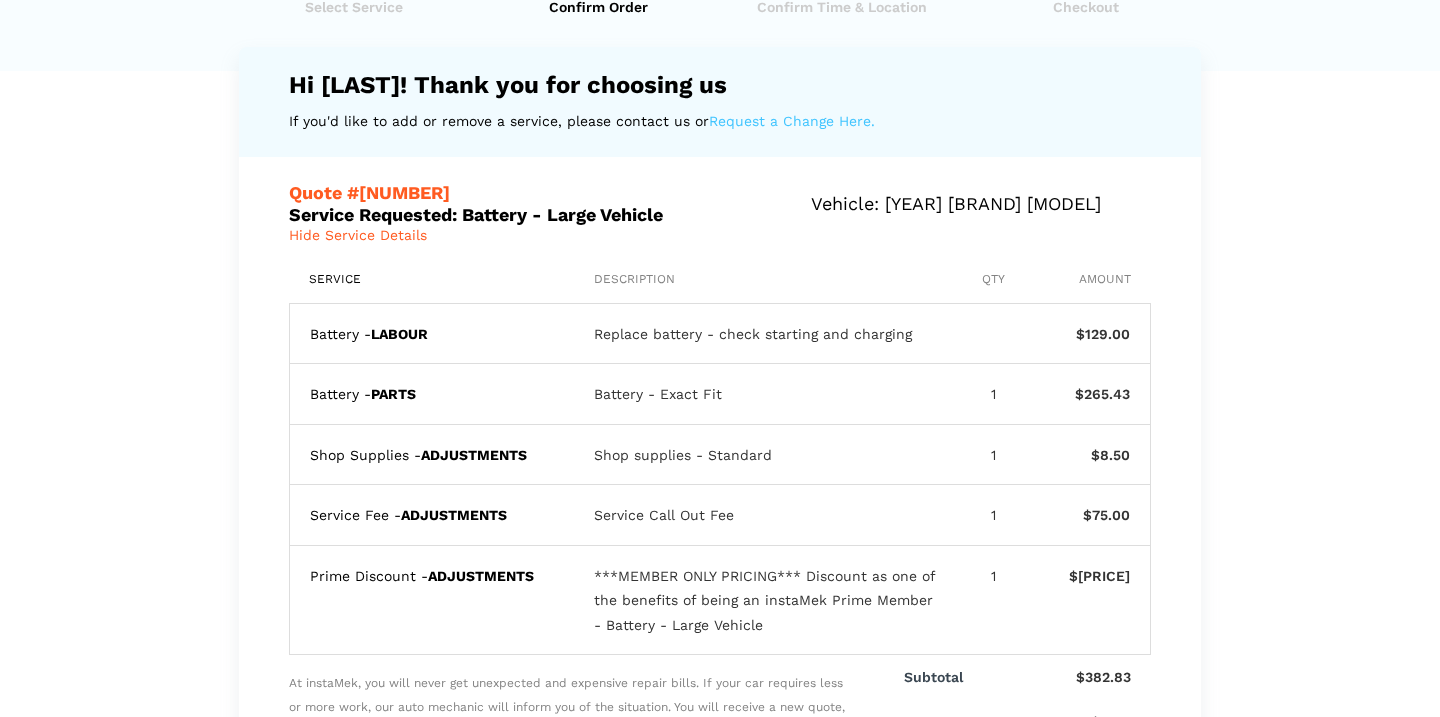 click on "Battery - PARTS" at bounding box center [433, 394] 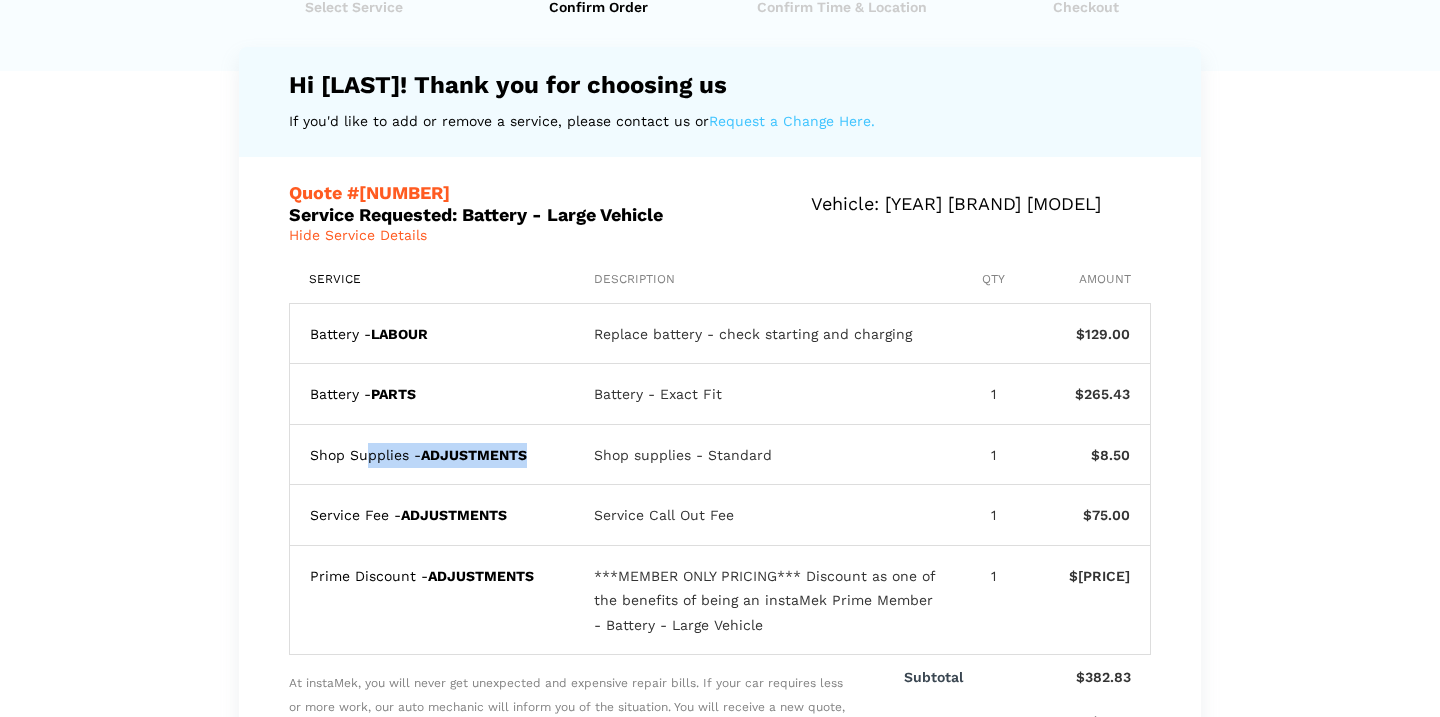 drag, startPoint x: 371, startPoint y: 459, endPoint x: 508, endPoint y: 474, distance: 137.81873 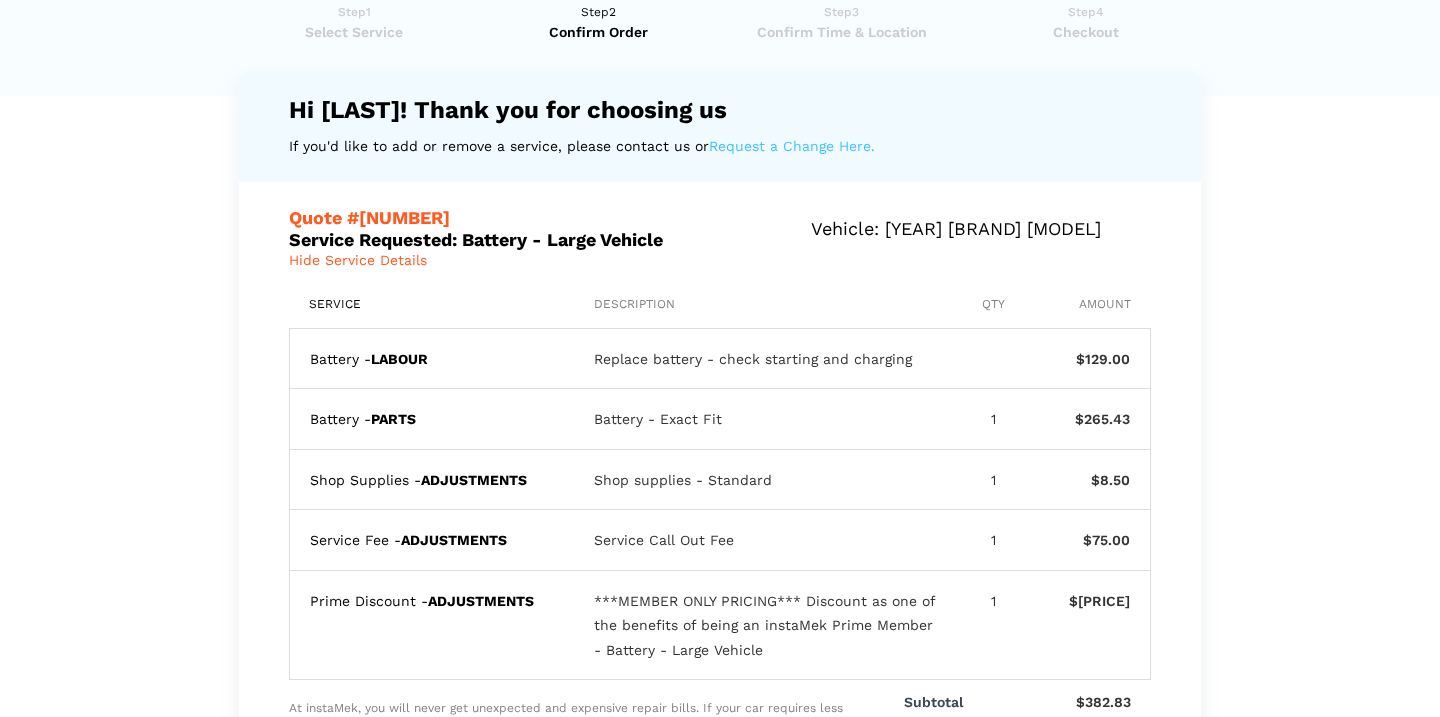 click on "Quote #108080 Service Requested: Battery - Large Vehicle Vehicle: 2021 Subaru Crosstrek Show Service Details Hide Service Details" at bounding box center [720, 239] 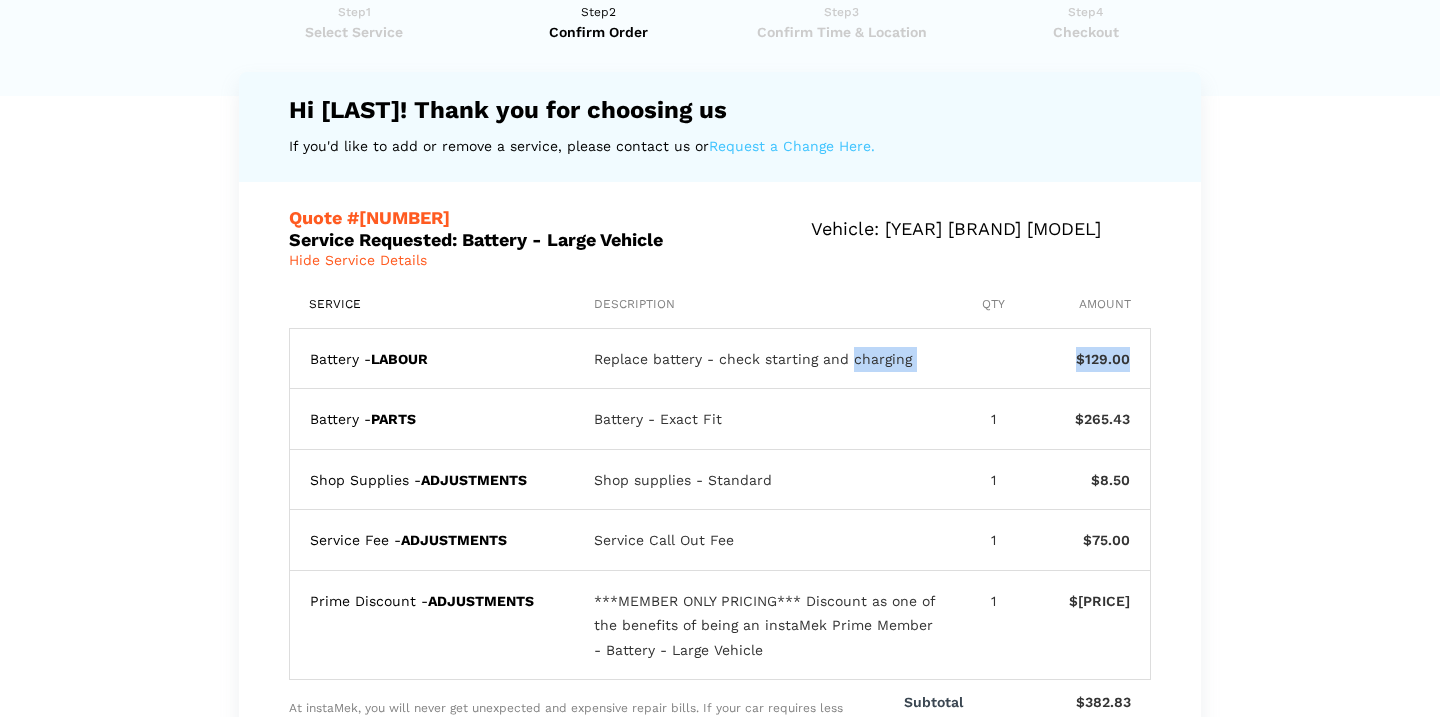 drag, startPoint x: 849, startPoint y: 360, endPoint x: 1126, endPoint y: 371, distance: 277.21832 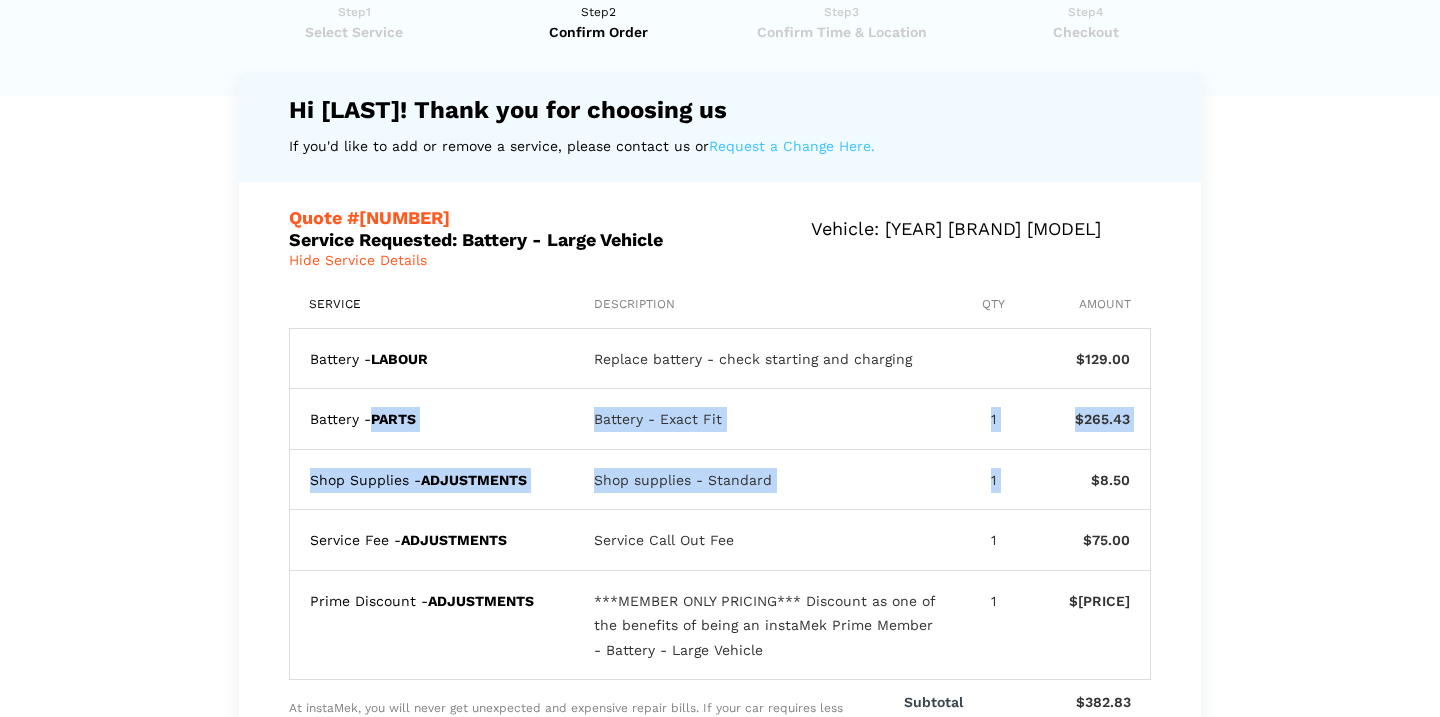 drag, startPoint x: 370, startPoint y: 421, endPoint x: 1081, endPoint y: 465, distance: 712.36017 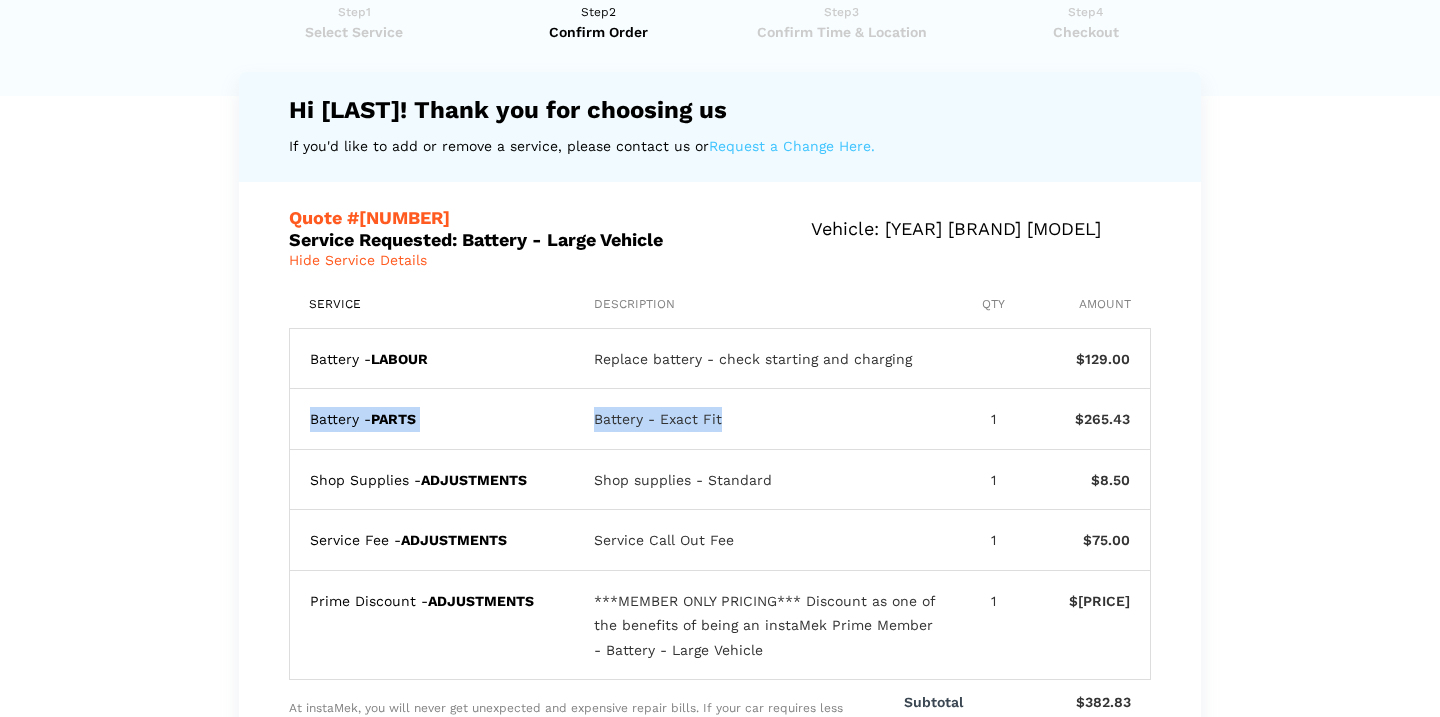 drag, startPoint x: 359, startPoint y: 401, endPoint x: 795, endPoint y: 440, distance: 437.74078 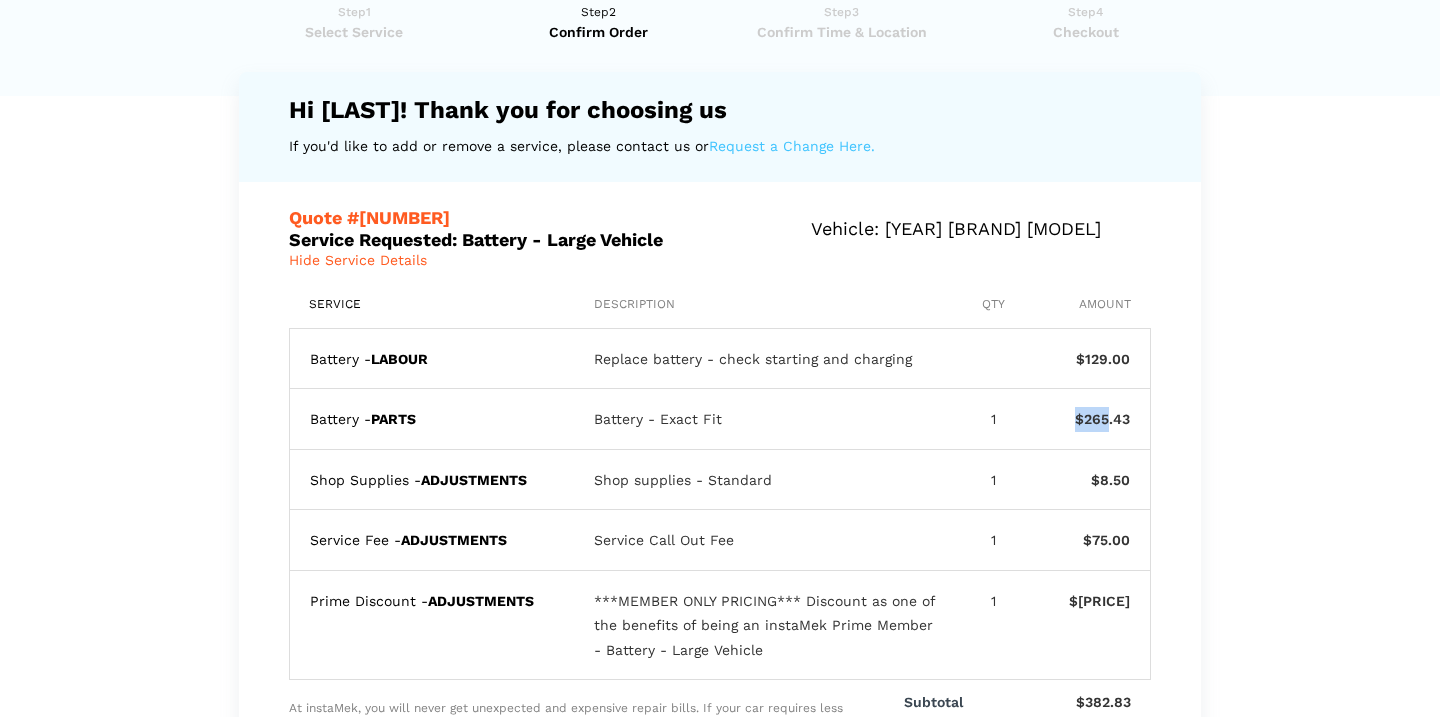 drag, startPoint x: 1045, startPoint y: 420, endPoint x: 1110, endPoint y: 420, distance: 65 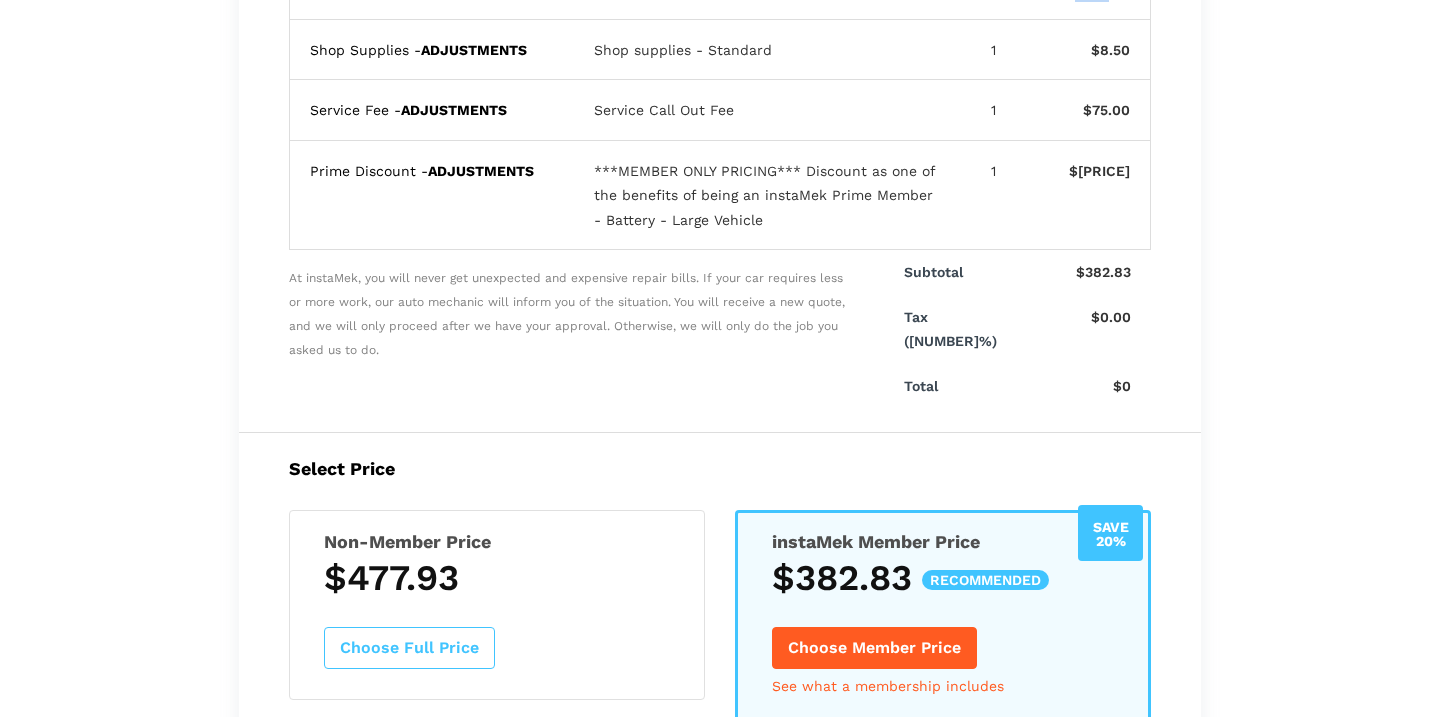 scroll, scrollTop: 0, scrollLeft: 0, axis: both 